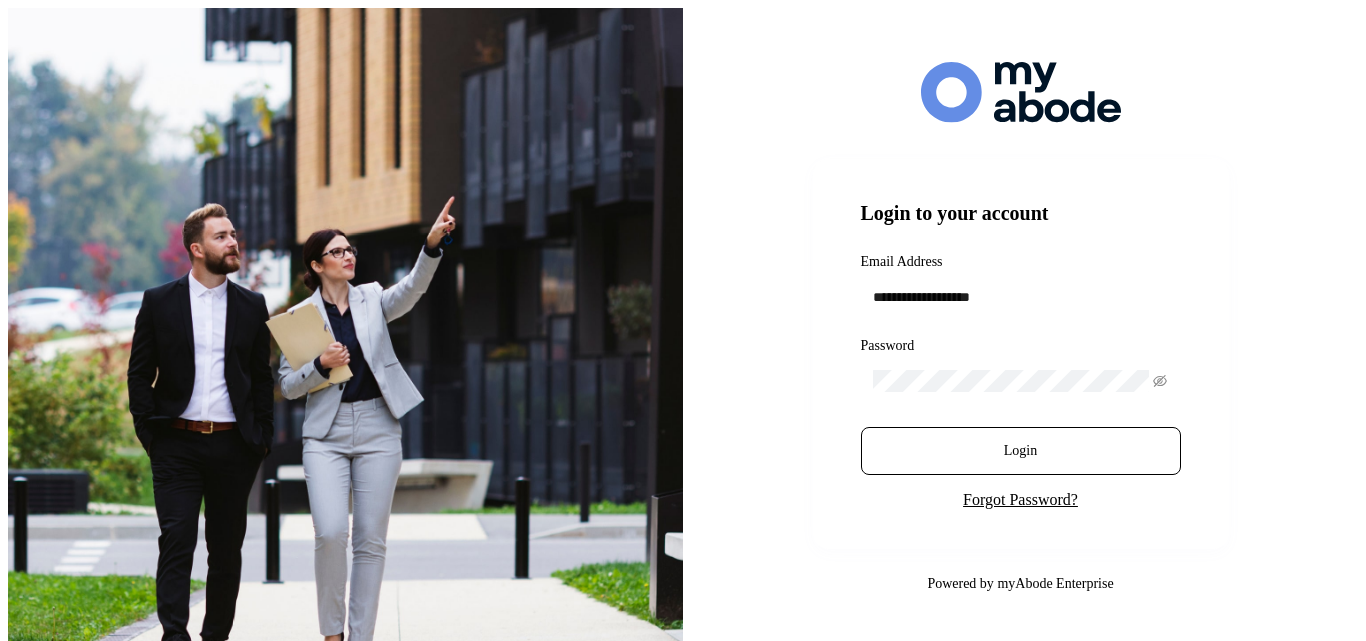 scroll, scrollTop: 0, scrollLeft: 0, axis: both 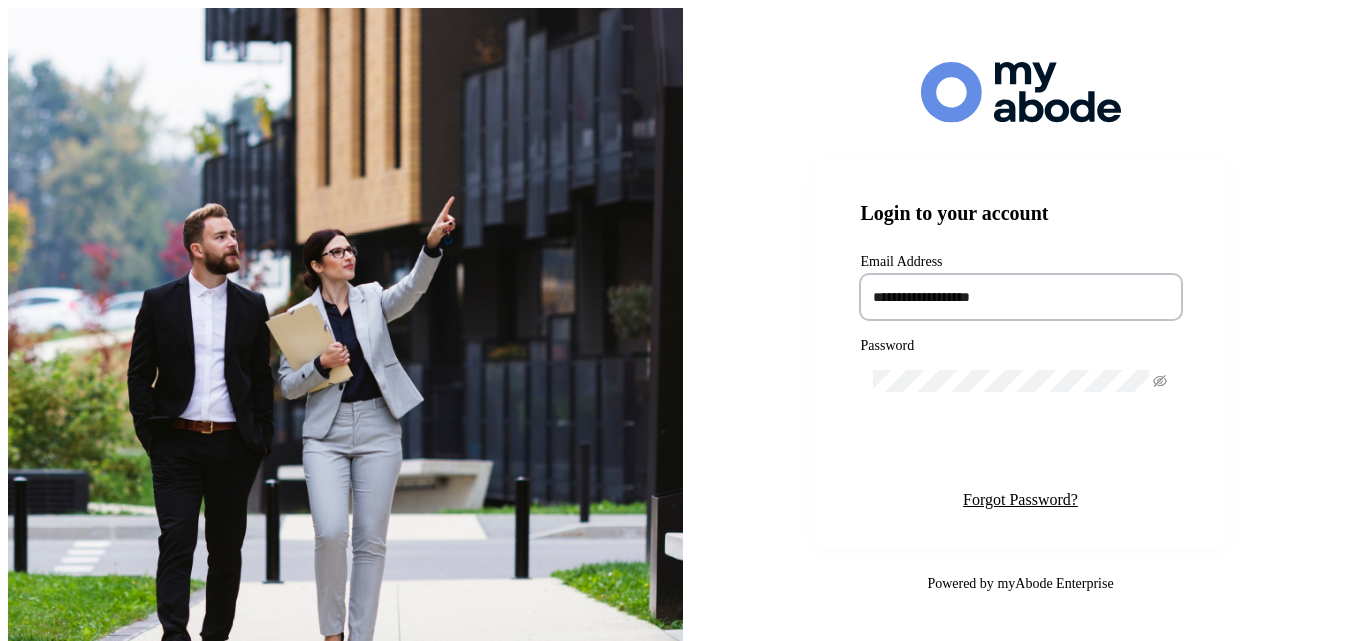 type on "**********" 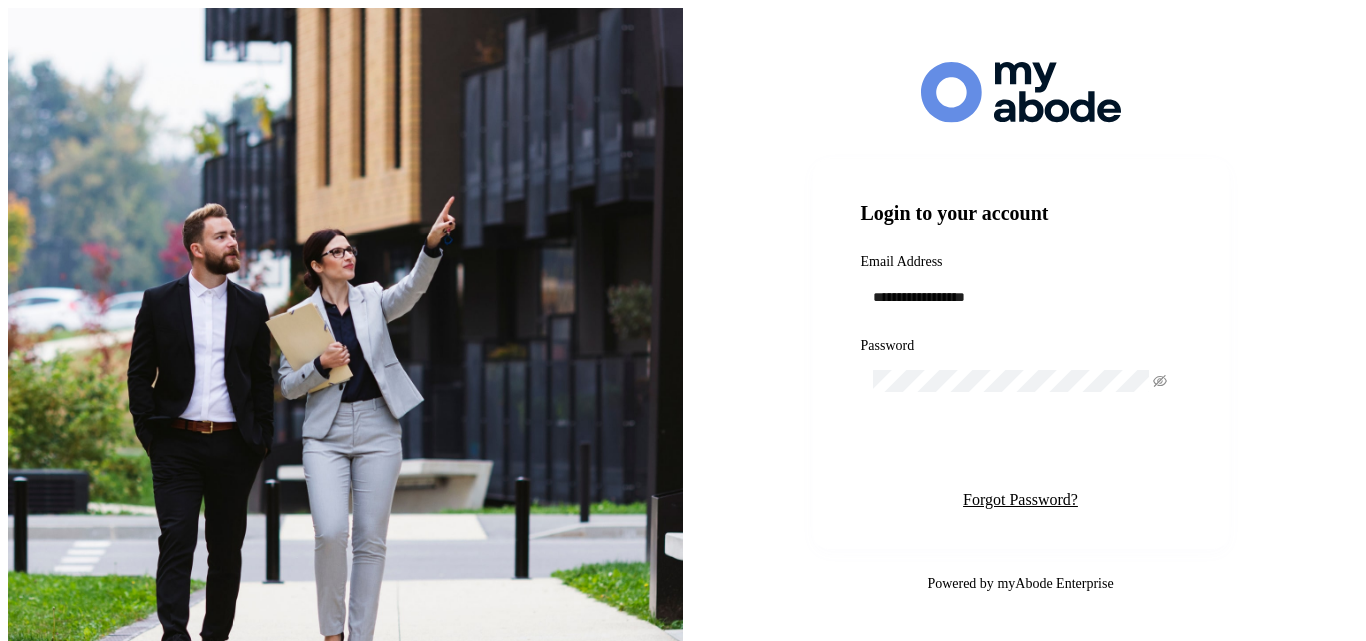 click on "Login" at bounding box center [1020, 451] 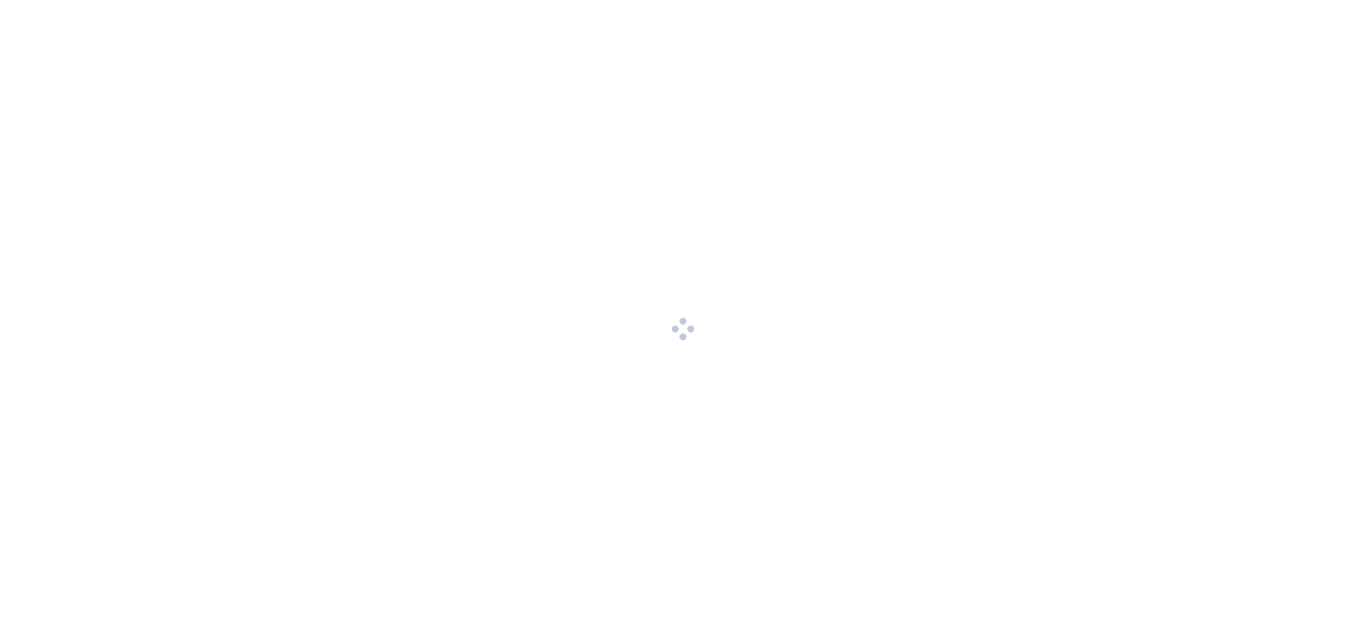 scroll, scrollTop: 0, scrollLeft: 0, axis: both 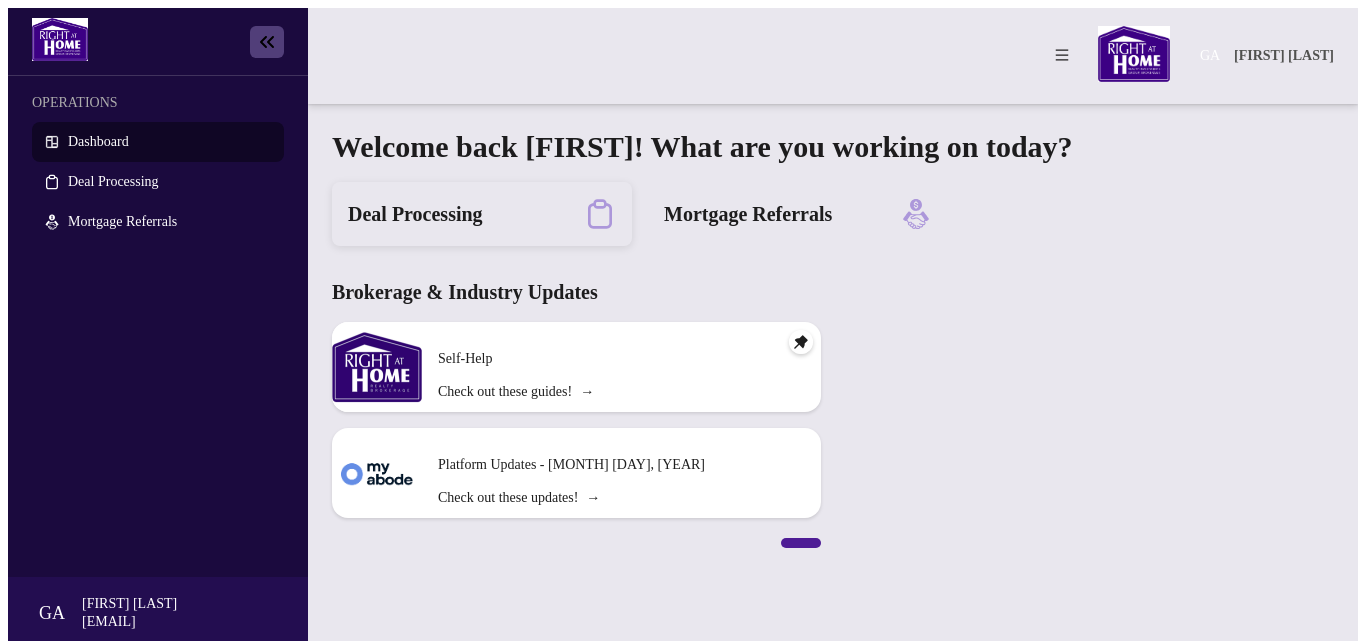 click on "Deal Processing" at bounding box center (415, 214) 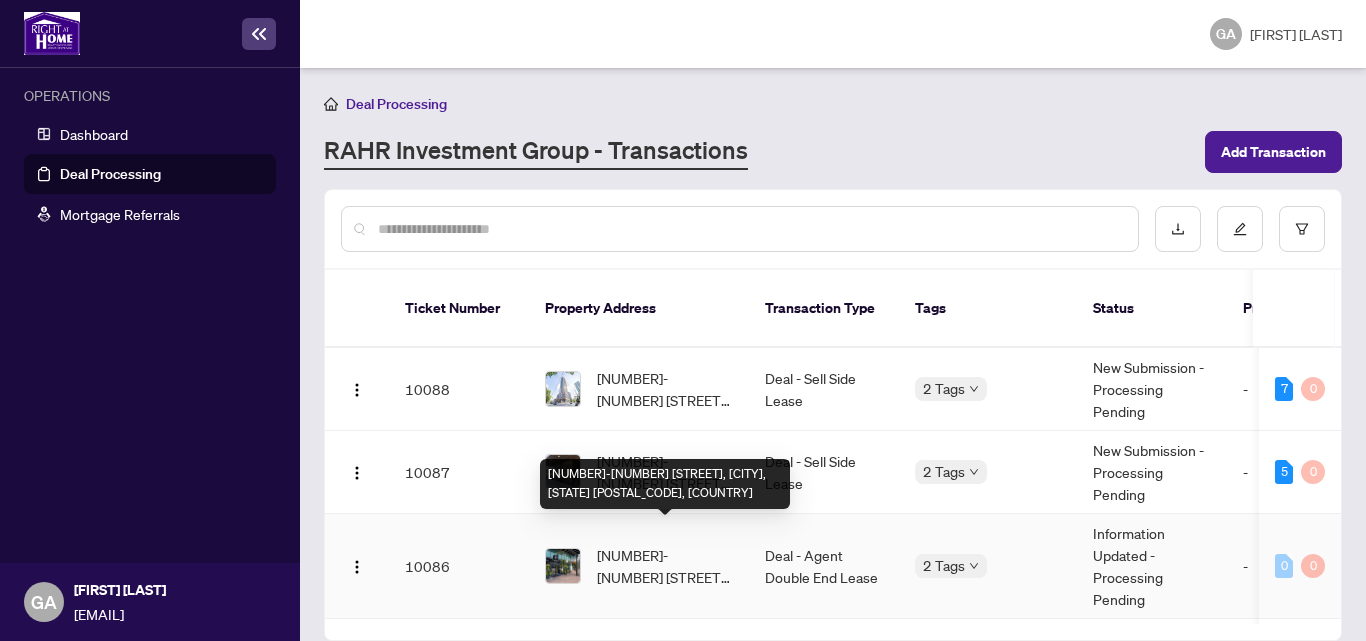 click on "[UNIT]/[LOT] [STREET], [CITY], [PROVINCE] [POSTAL_CODE], [COUNTRY]" at bounding box center (665, 566) 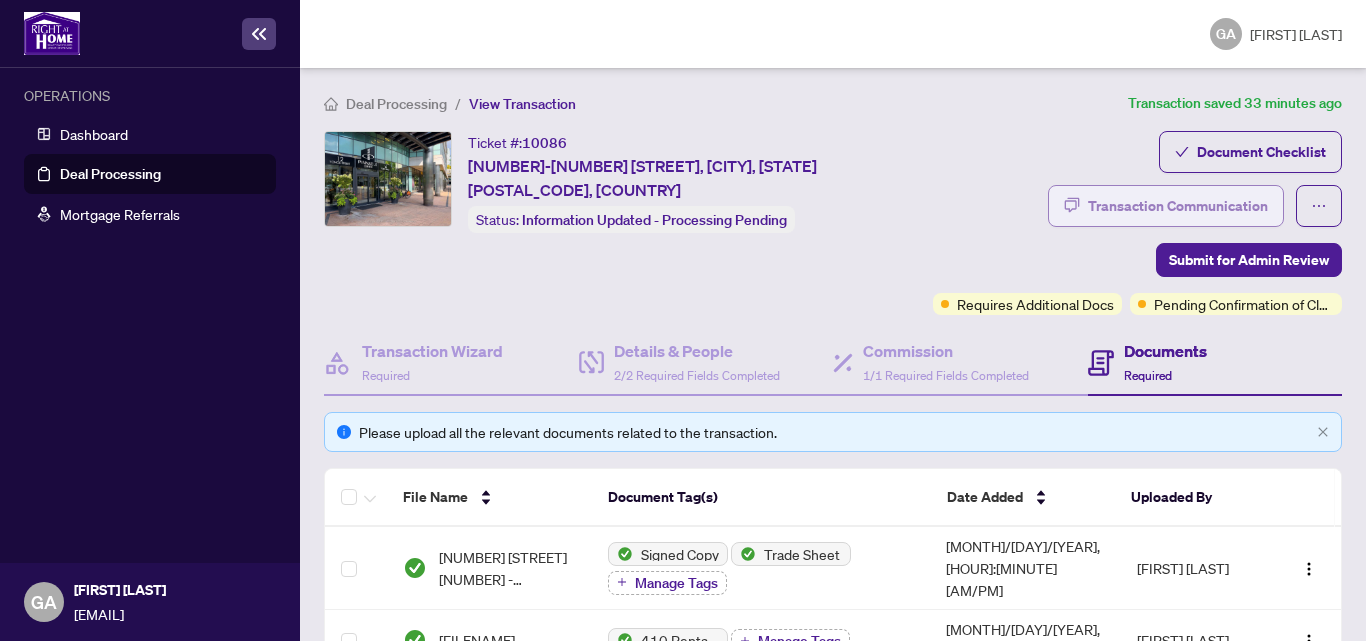 click on "Transaction Communication" at bounding box center [1178, 206] 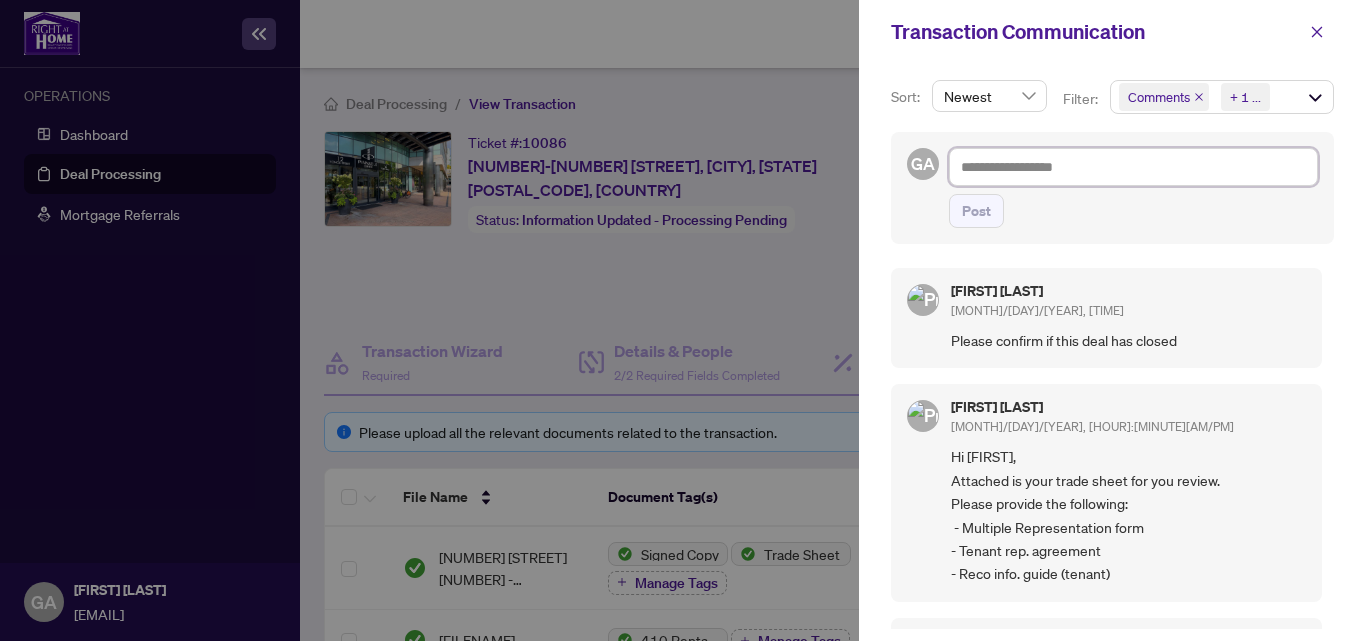 click at bounding box center (1133, 167) 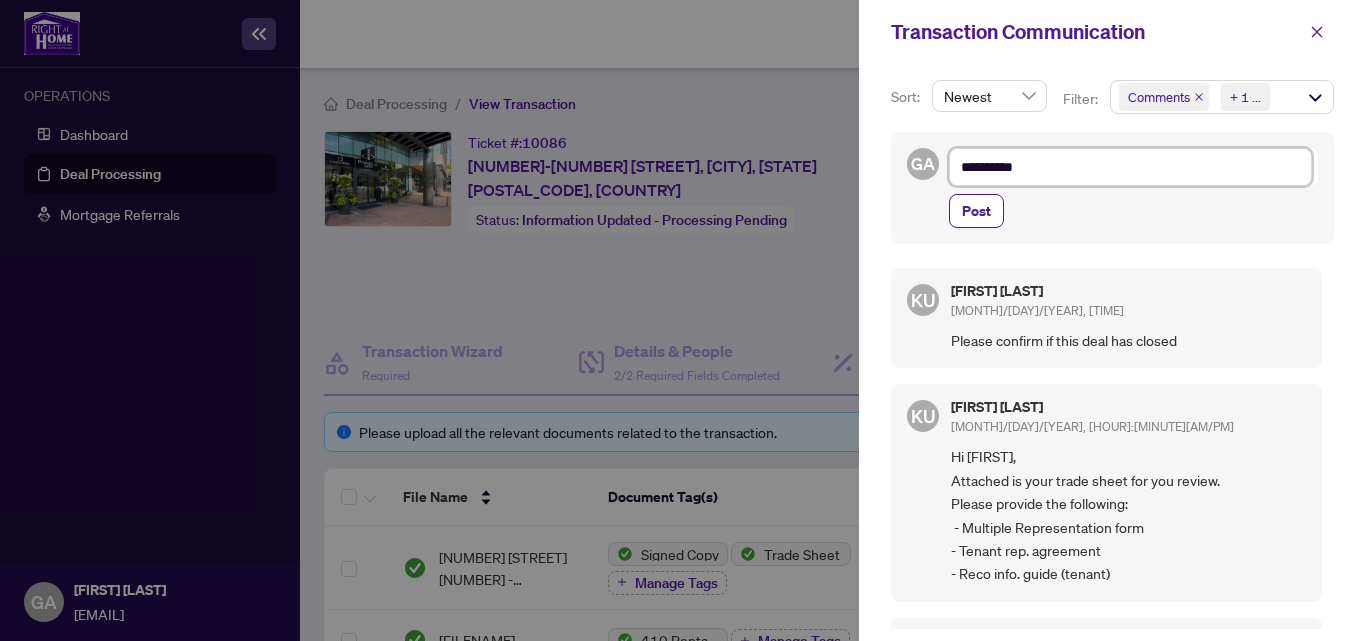 paste on "**********" 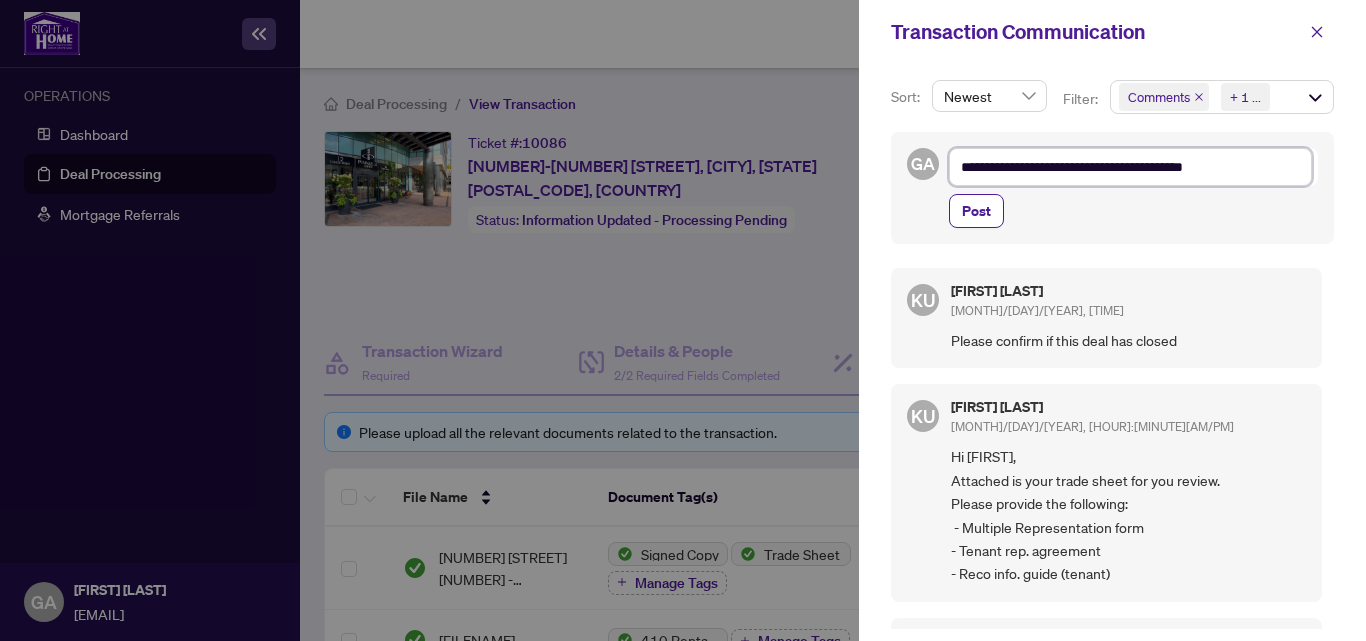 type on "**********" 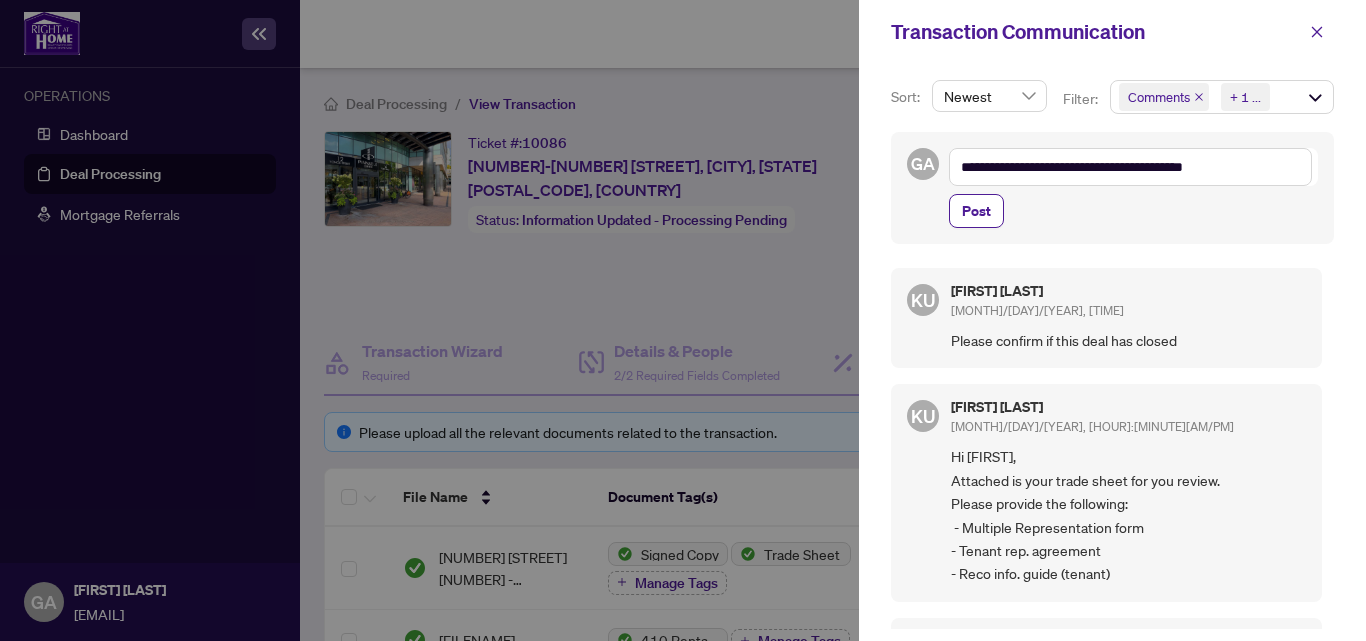 click on "Post" at bounding box center (1133, 211) 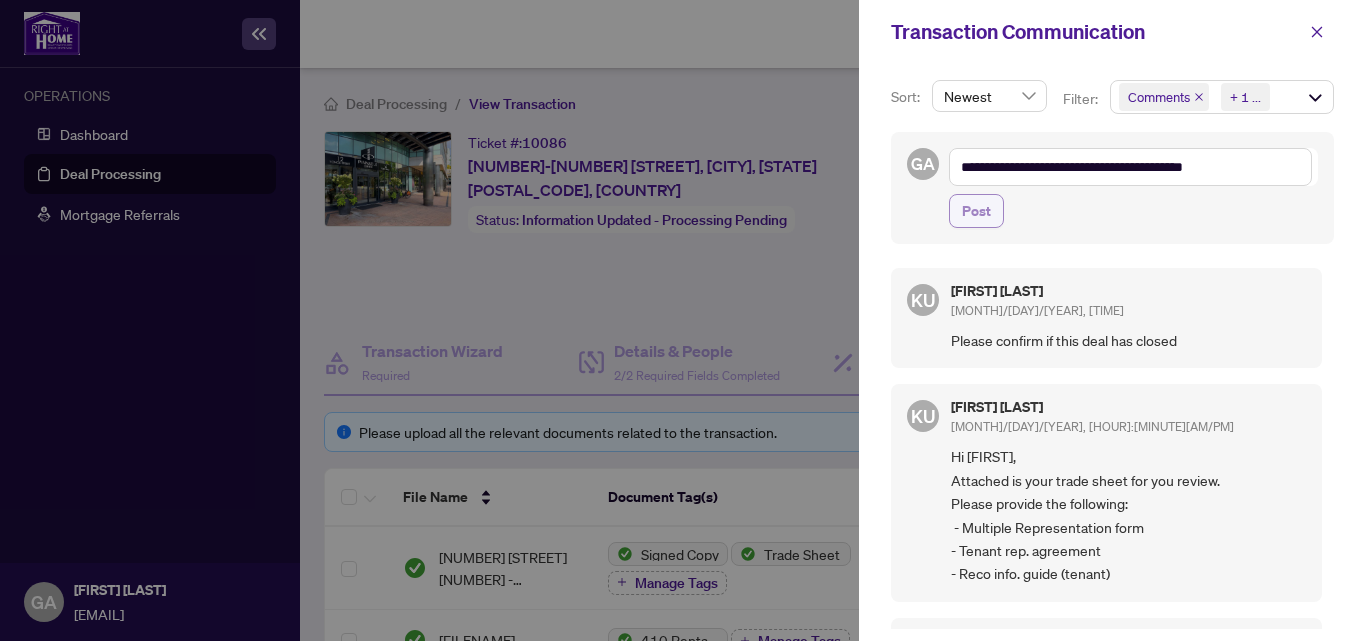 click on "Post" at bounding box center [976, 211] 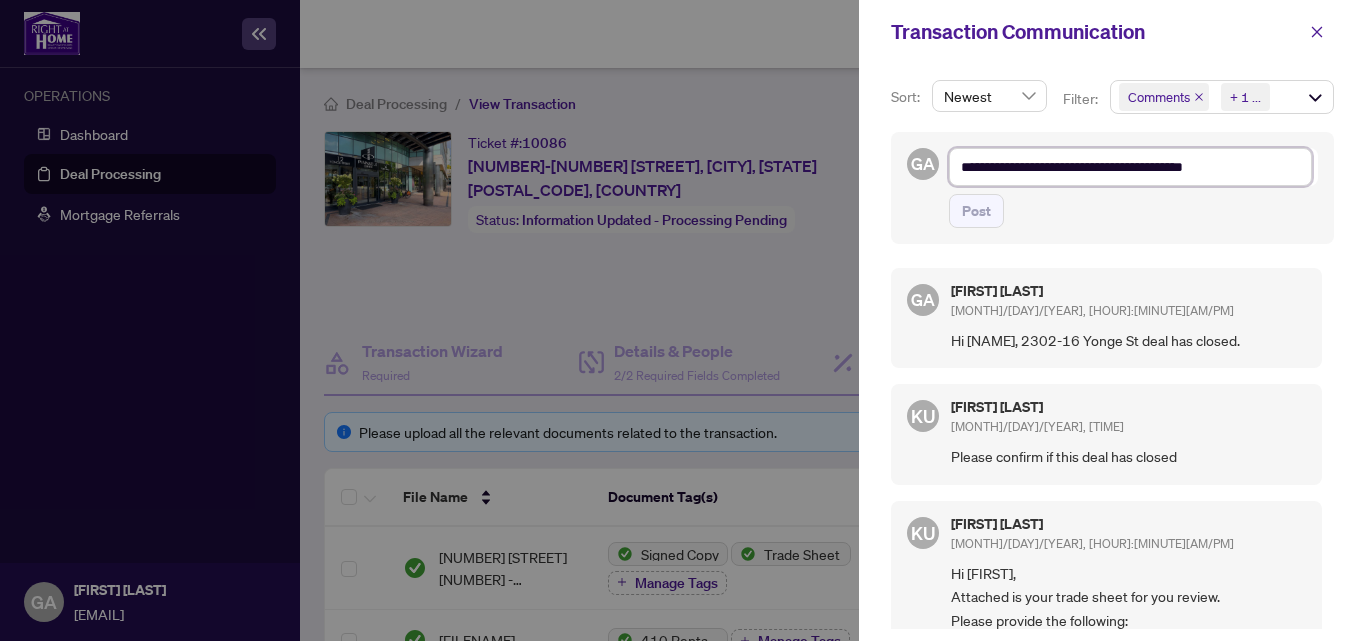 click on "**********" at bounding box center [1130, 167] 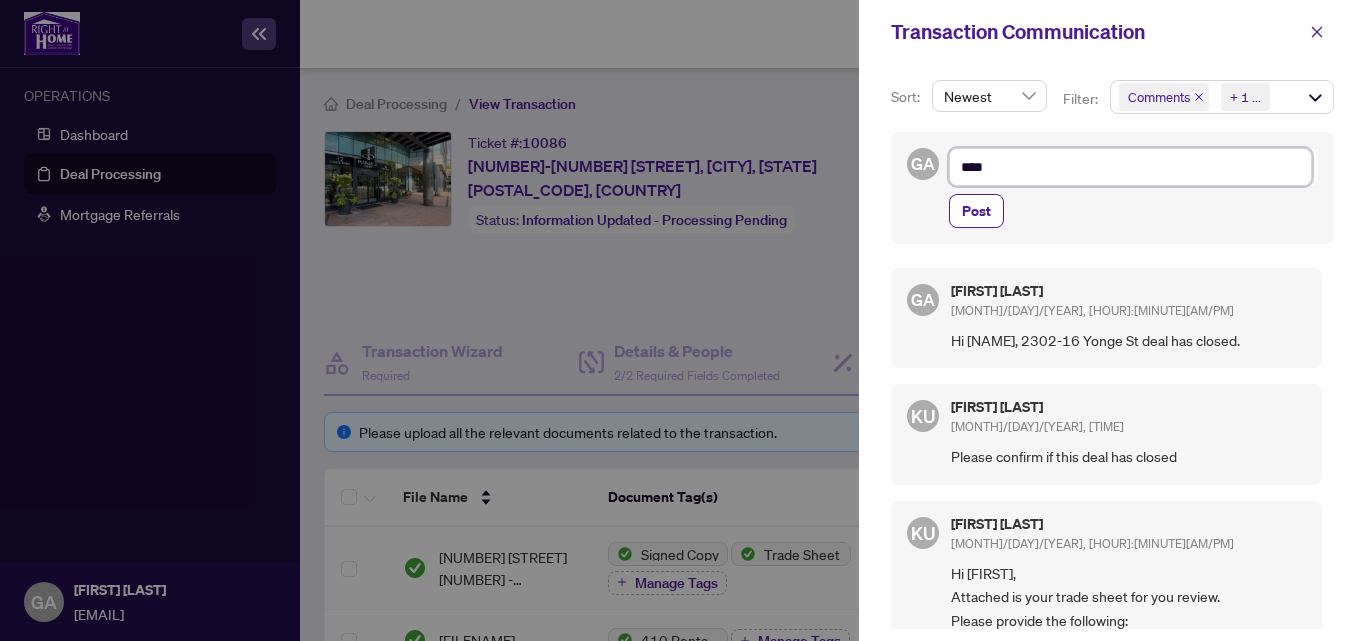 type on "*****" 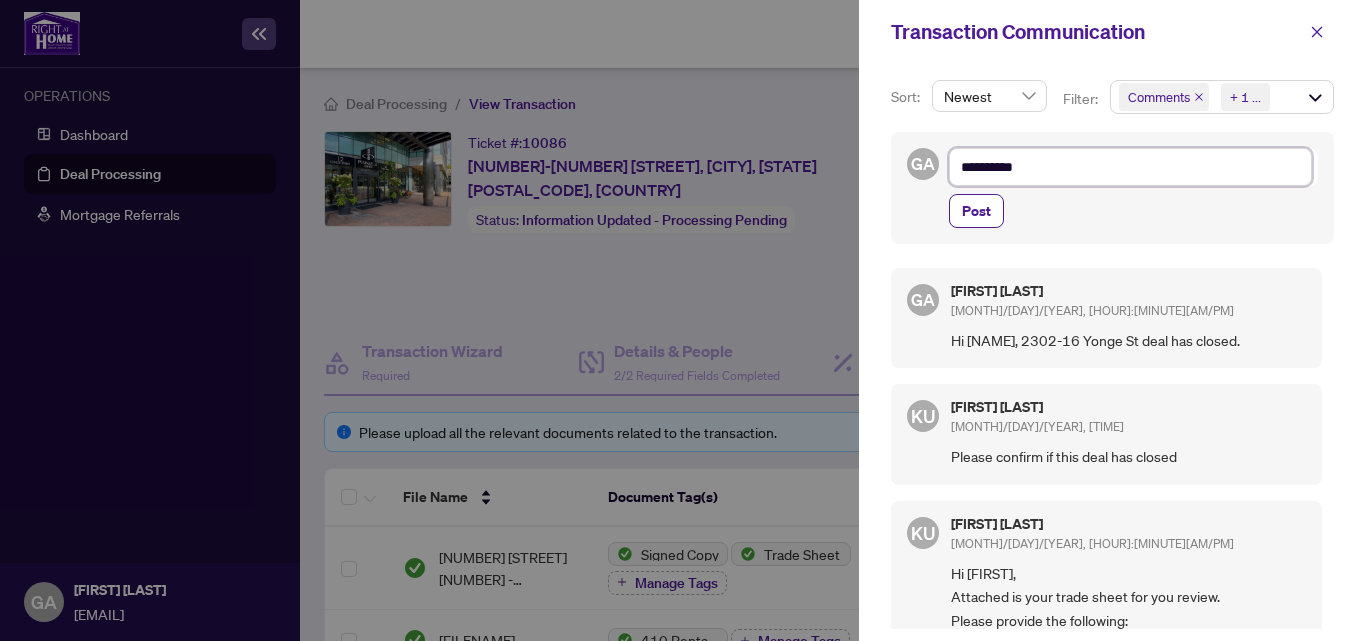 paste on "**********" 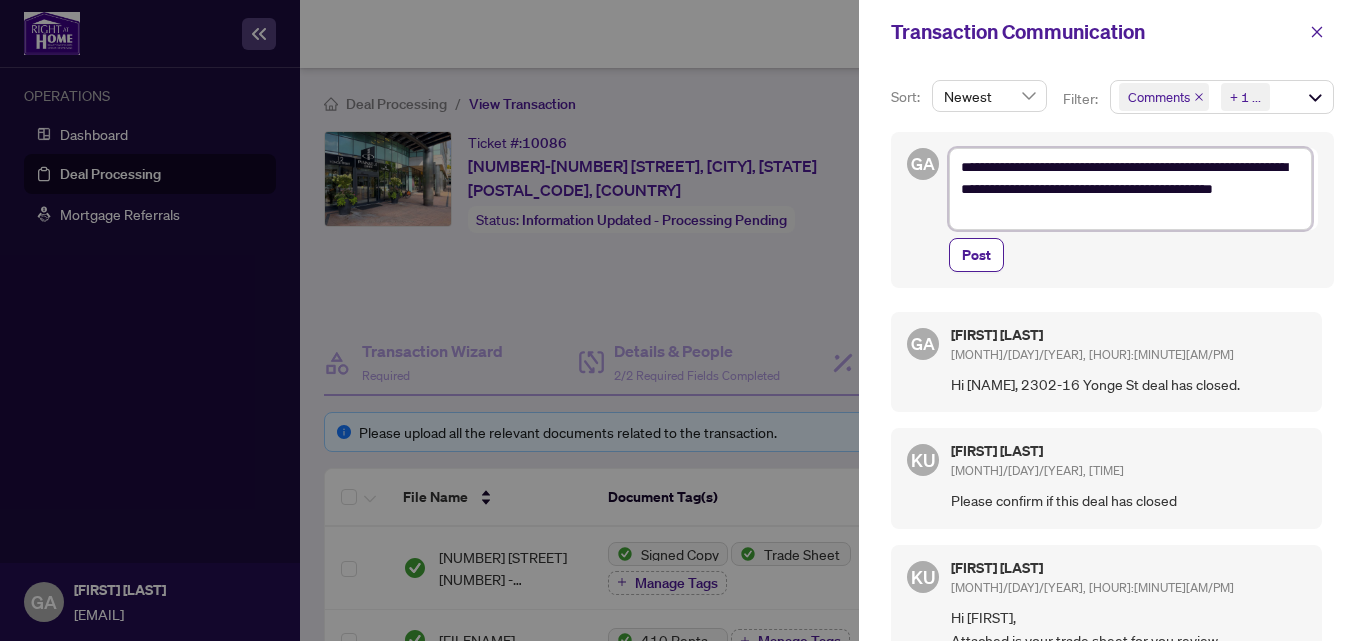 drag, startPoint x: 1044, startPoint y: 215, endPoint x: 937, endPoint y: 151, distance: 124.67959 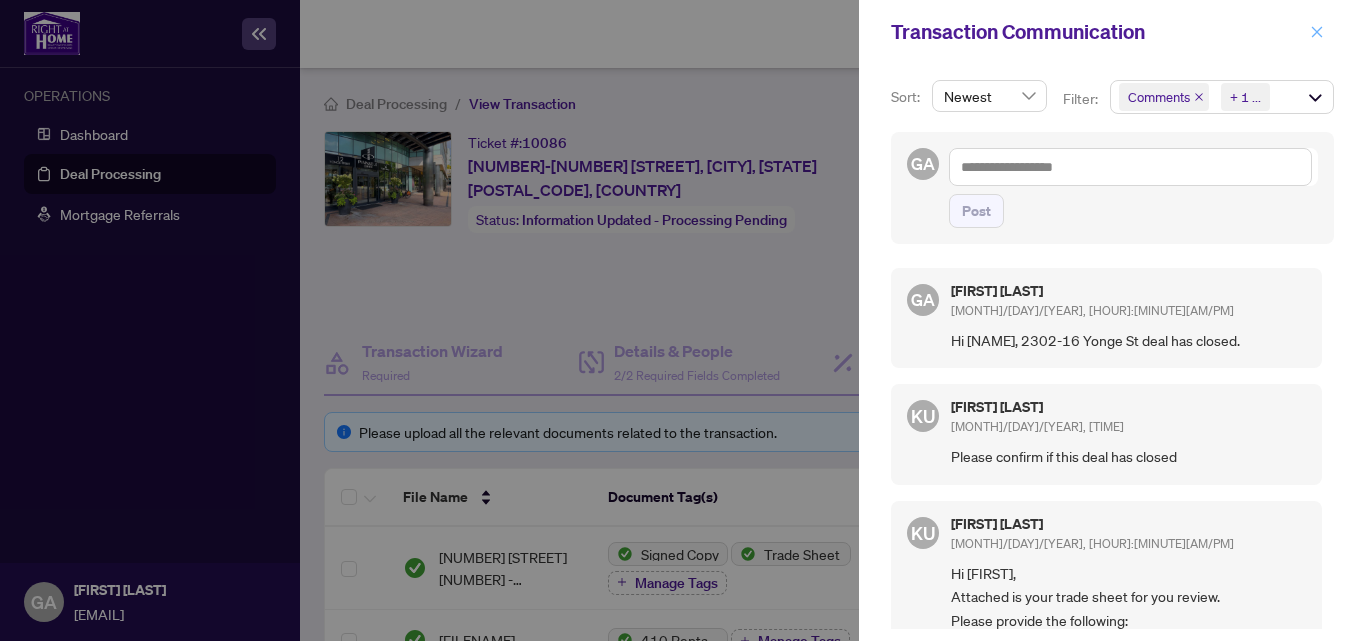 click at bounding box center [1317, 32] 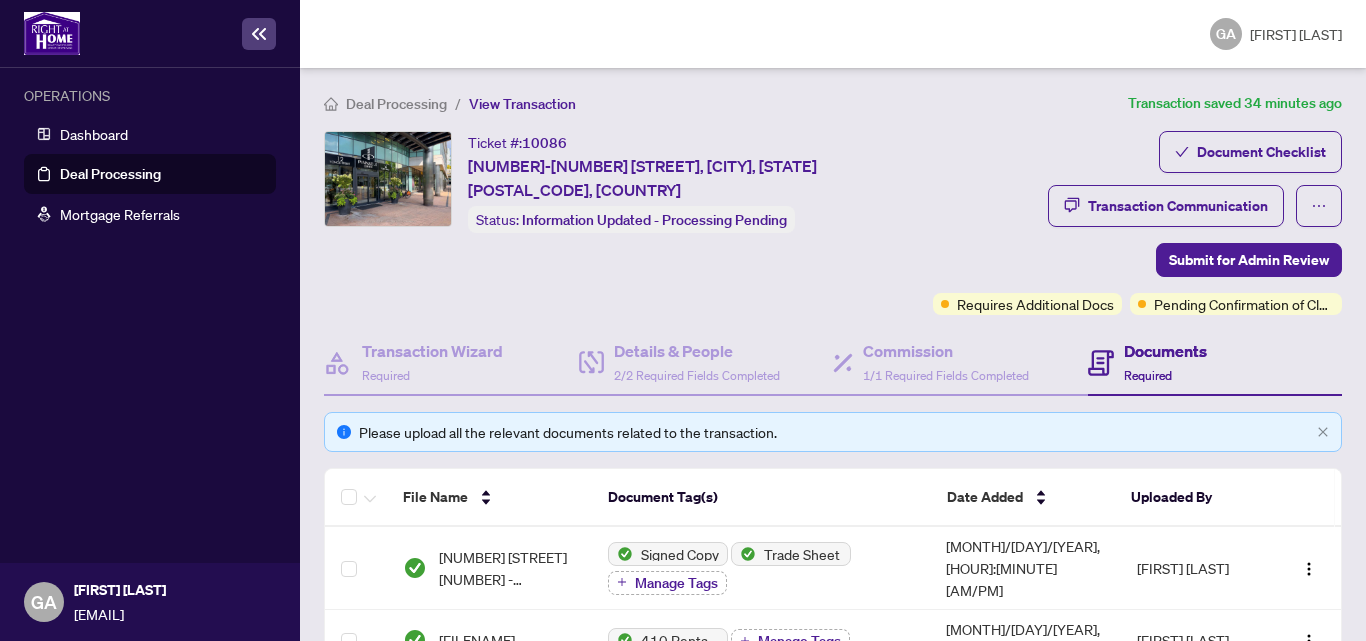 click on "Deal Processing" at bounding box center [396, 104] 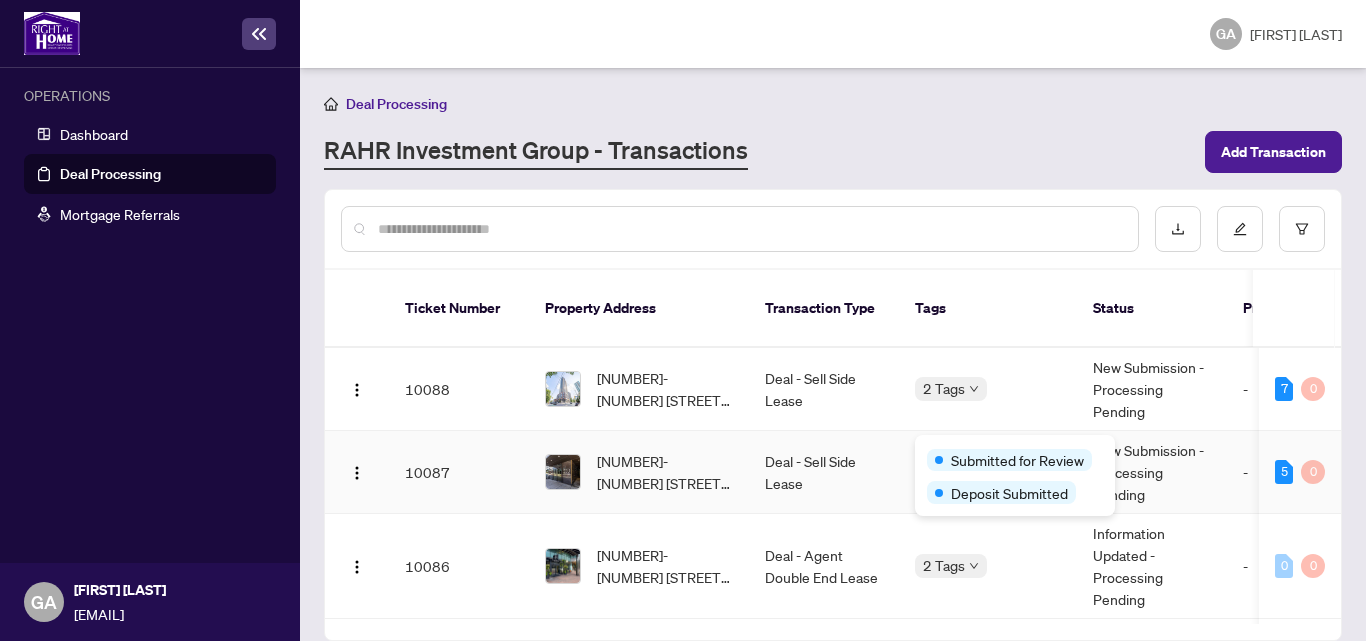 scroll, scrollTop: 400, scrollLeft: 0, axis: vertical 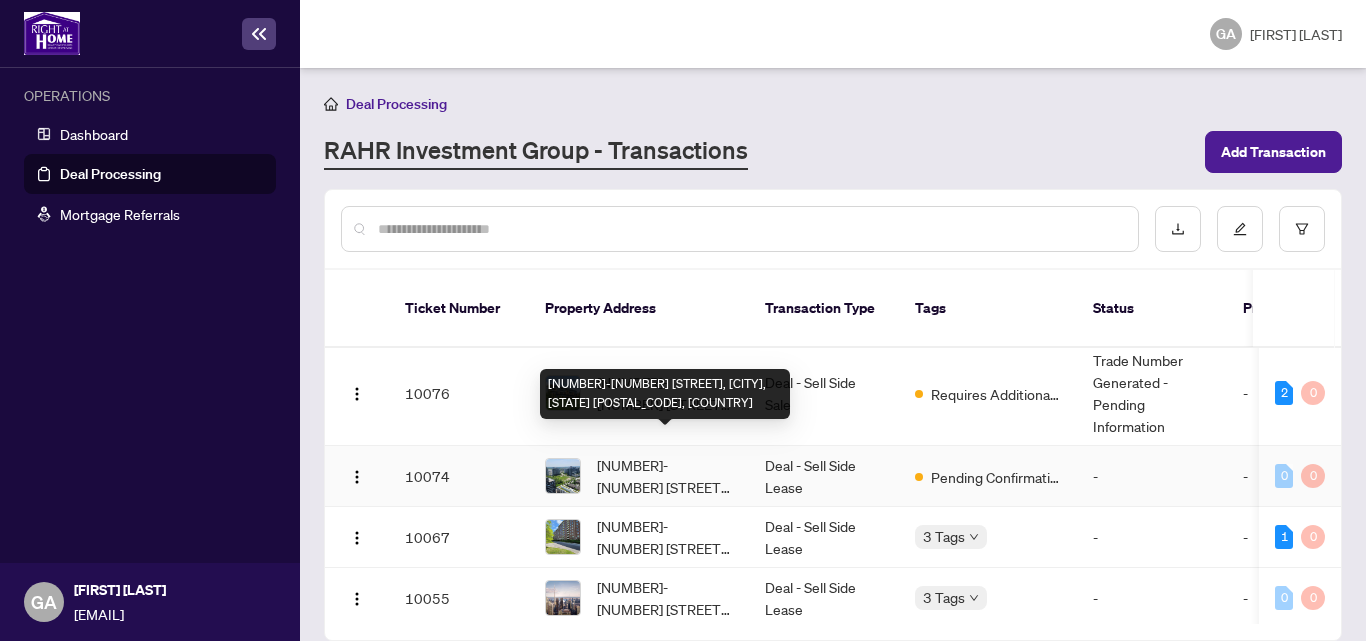click on "2401-7950 Bathurst St, Vaughan, Ontario L4J 0L4, Canada" at bounding box center [665, 476] 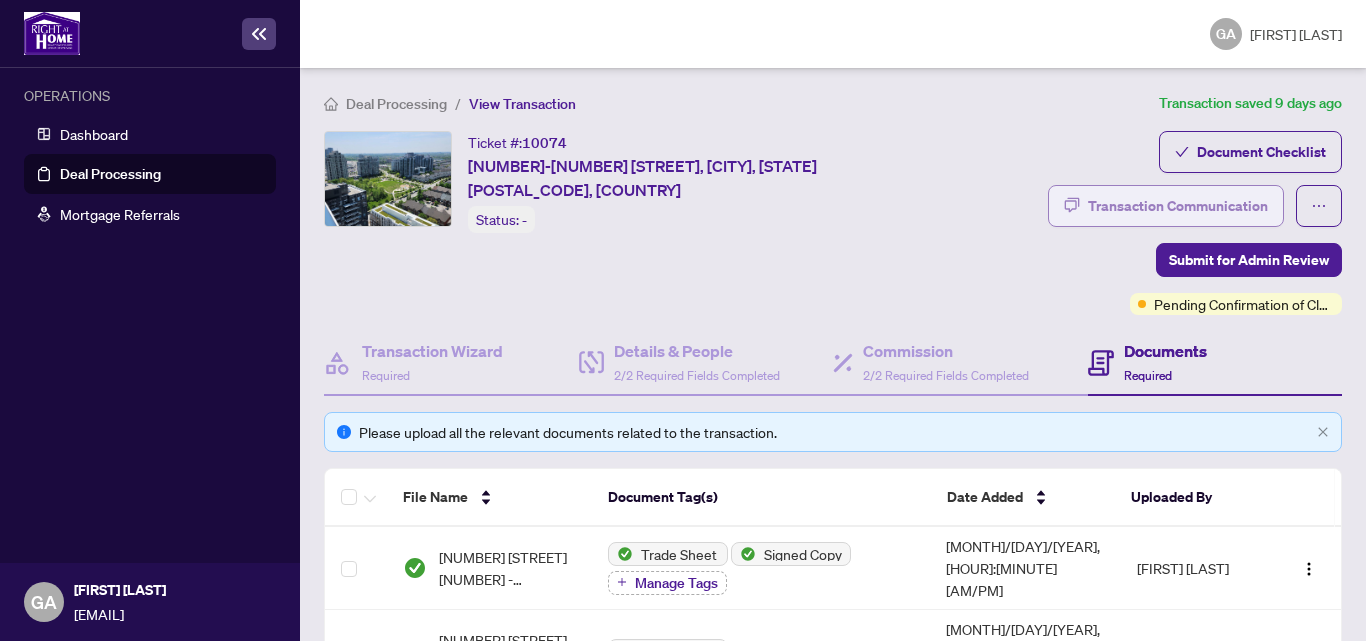 click on "Transaction Communication" at bounding box center (1178, 206) 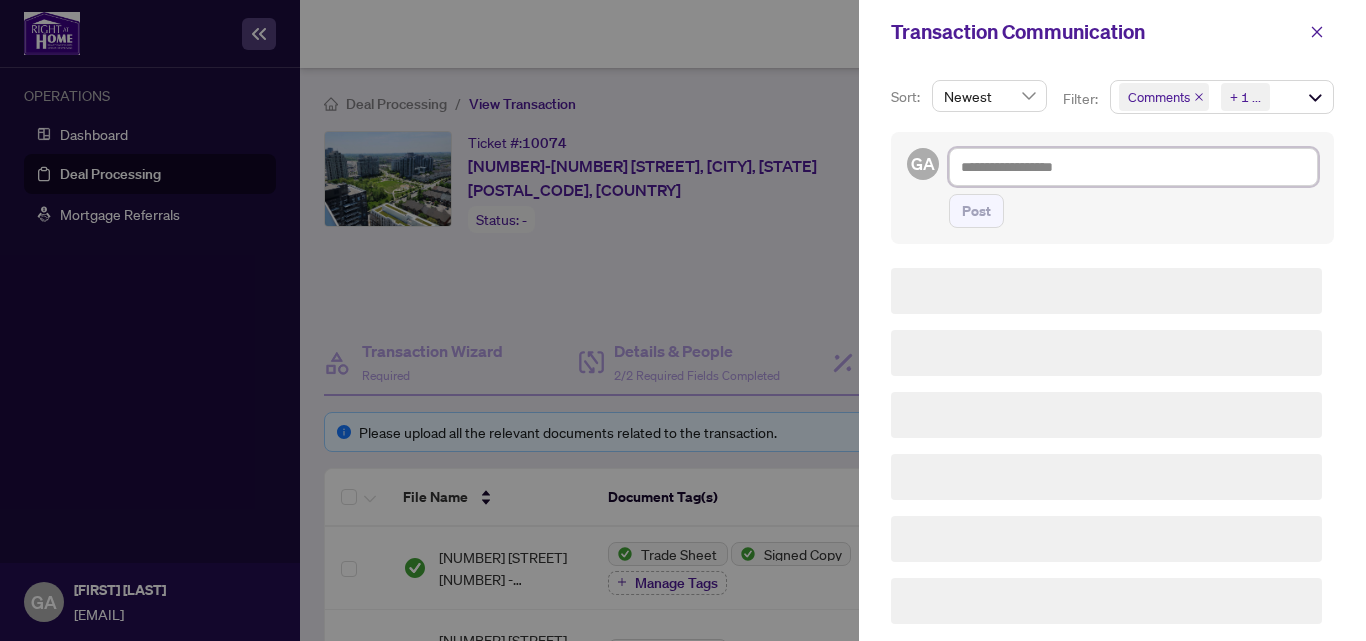 click at bounding box center [1133, 167] 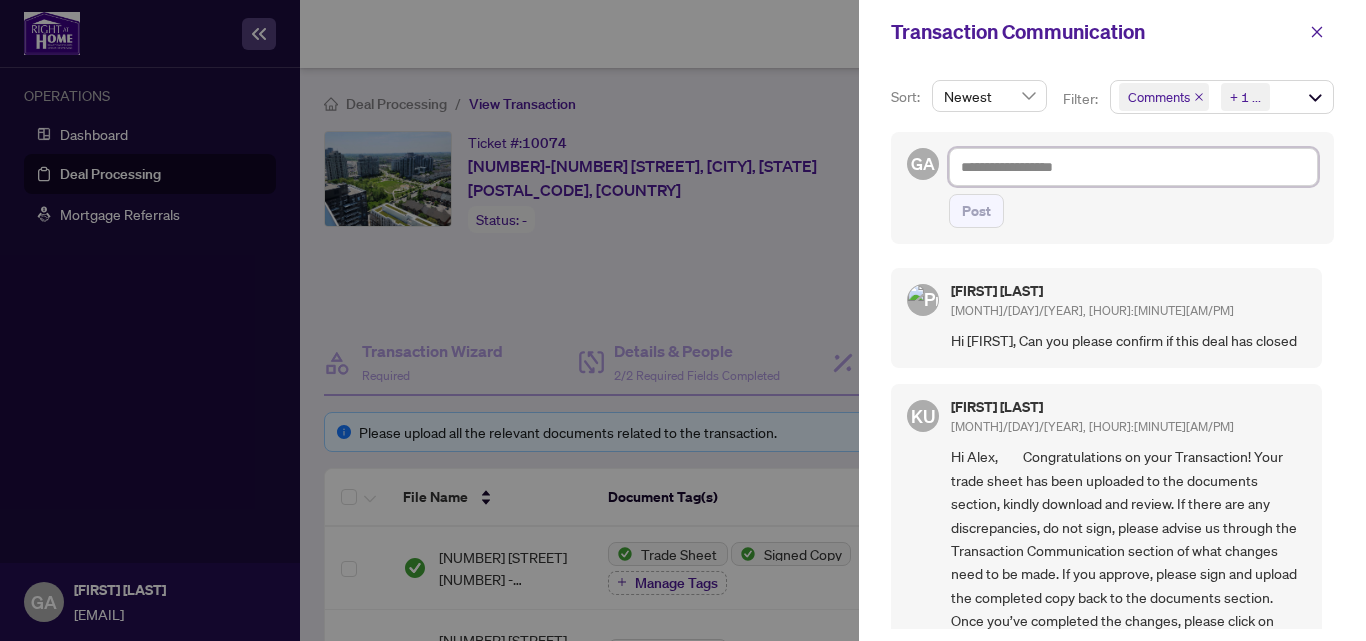 paste on "**********" 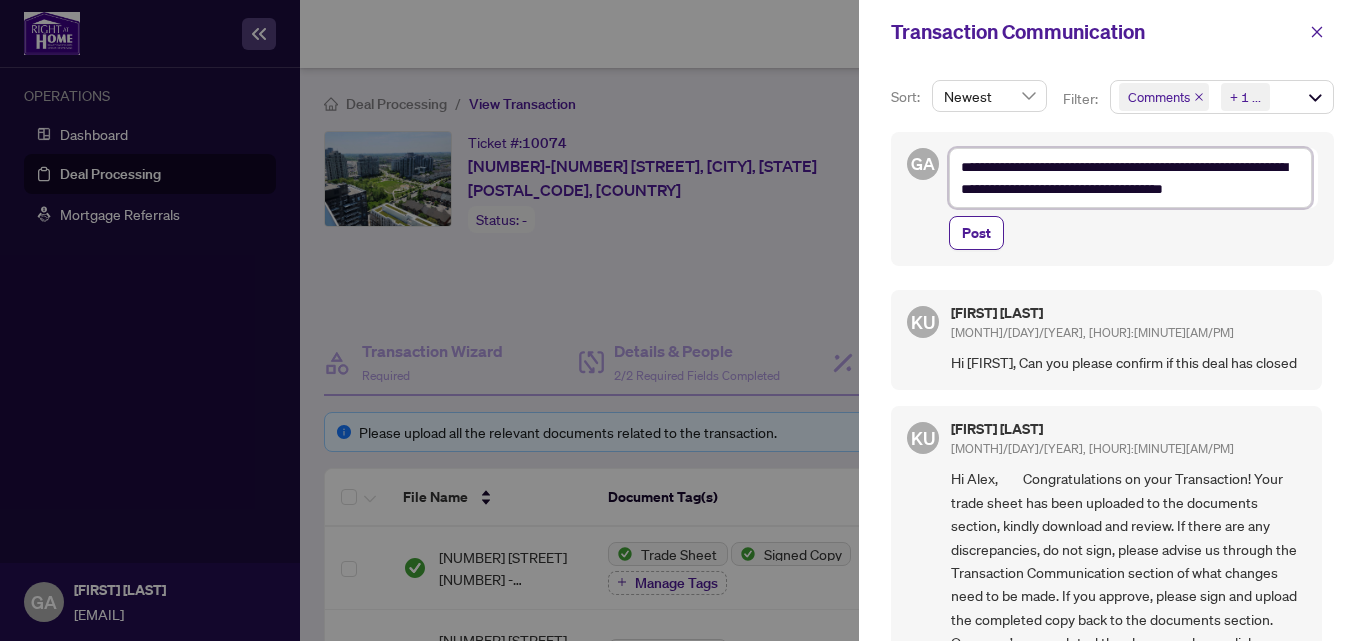 type on "**********" 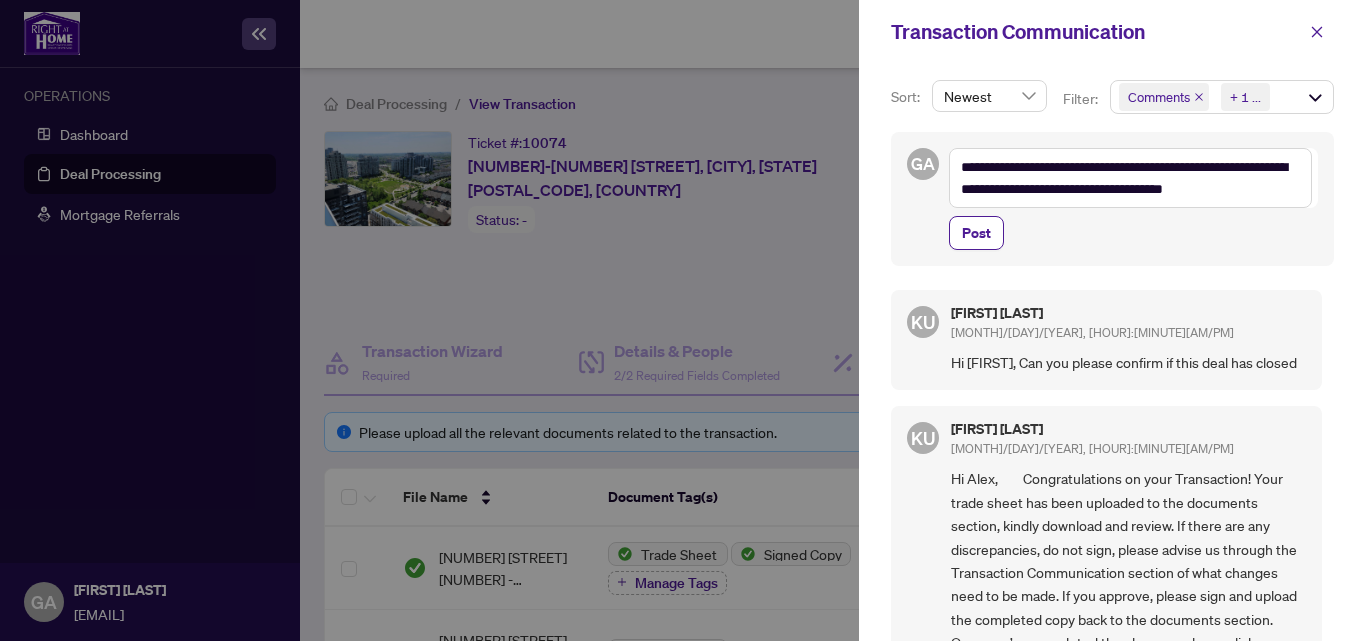 click on "Post" at bounding box center [1133, 233] 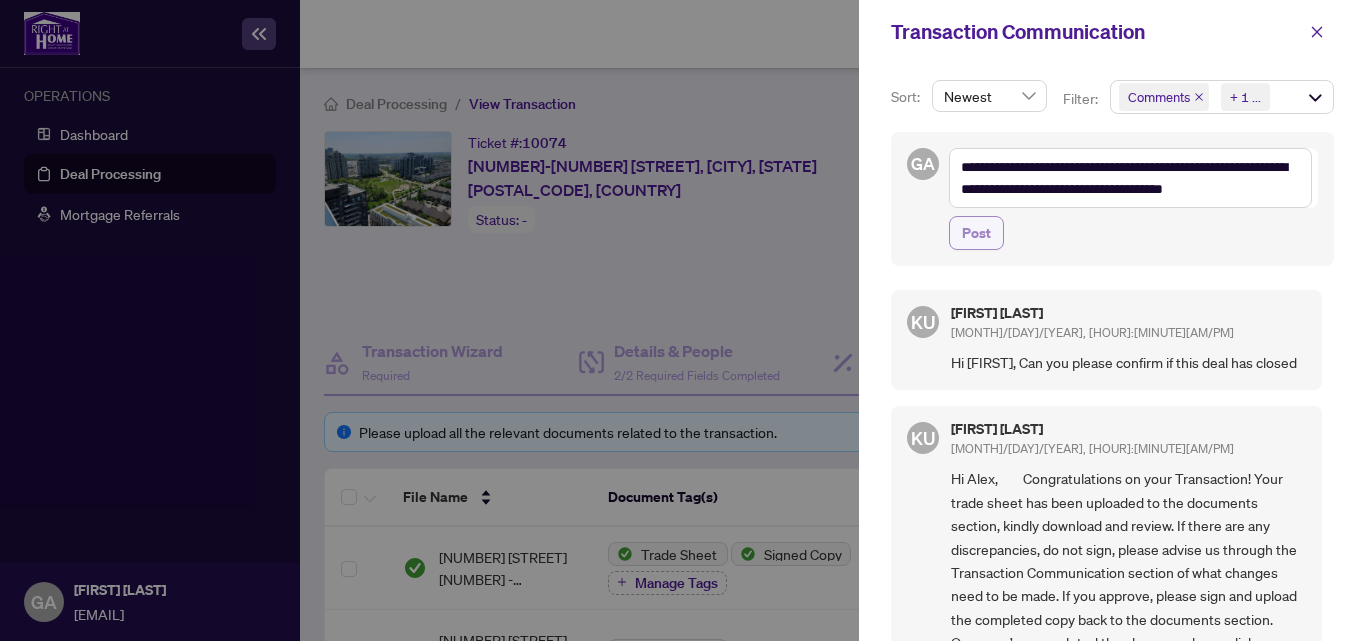 click on "Post" at bounding box center (976, 233) 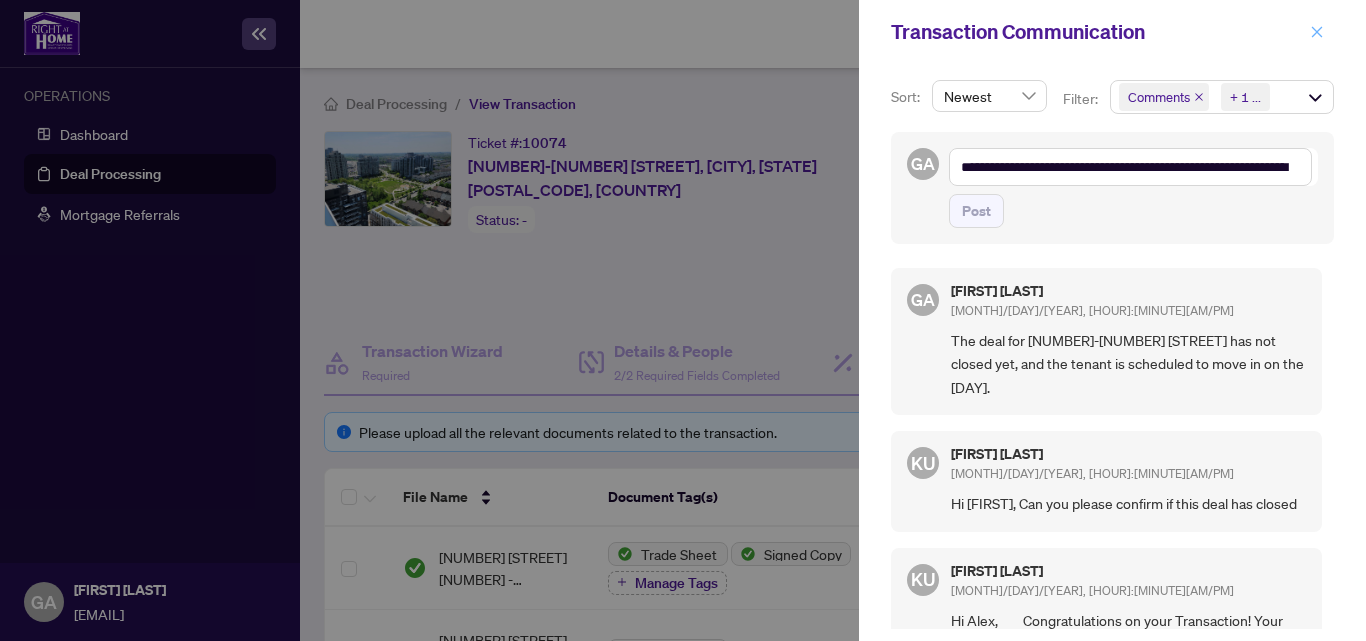 click at bounding box center (1317, 32) 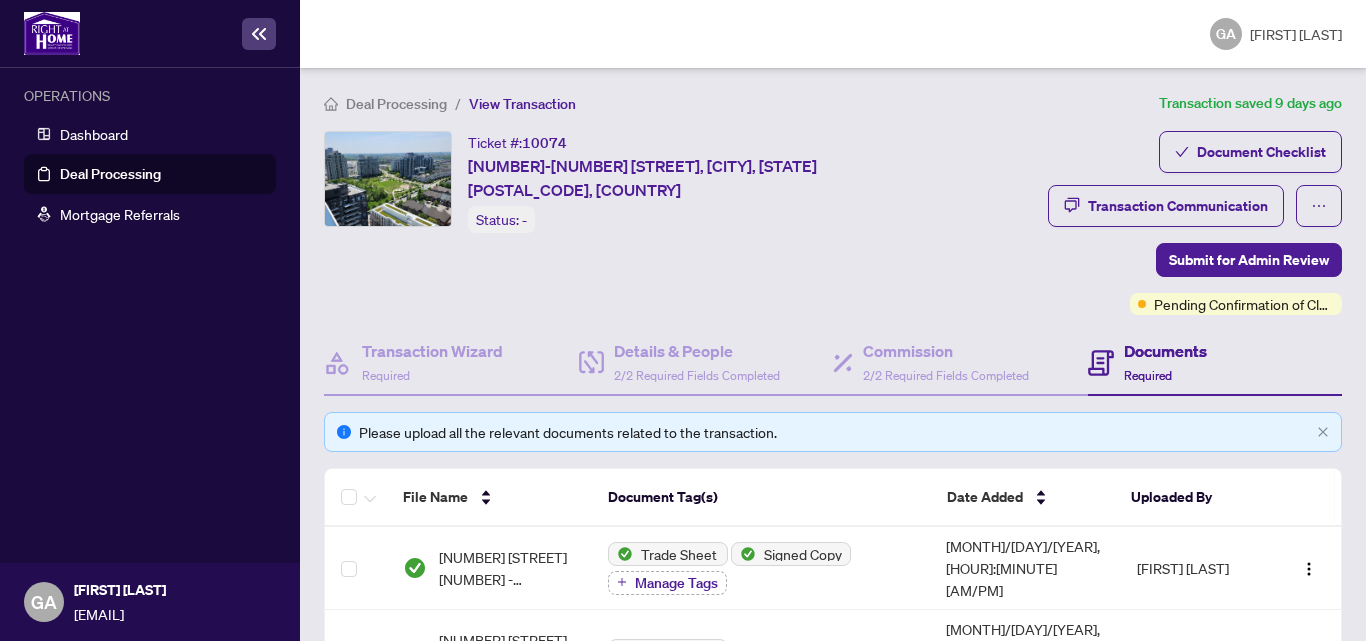click on "Deal Processing" at bounding box center [396, 104] 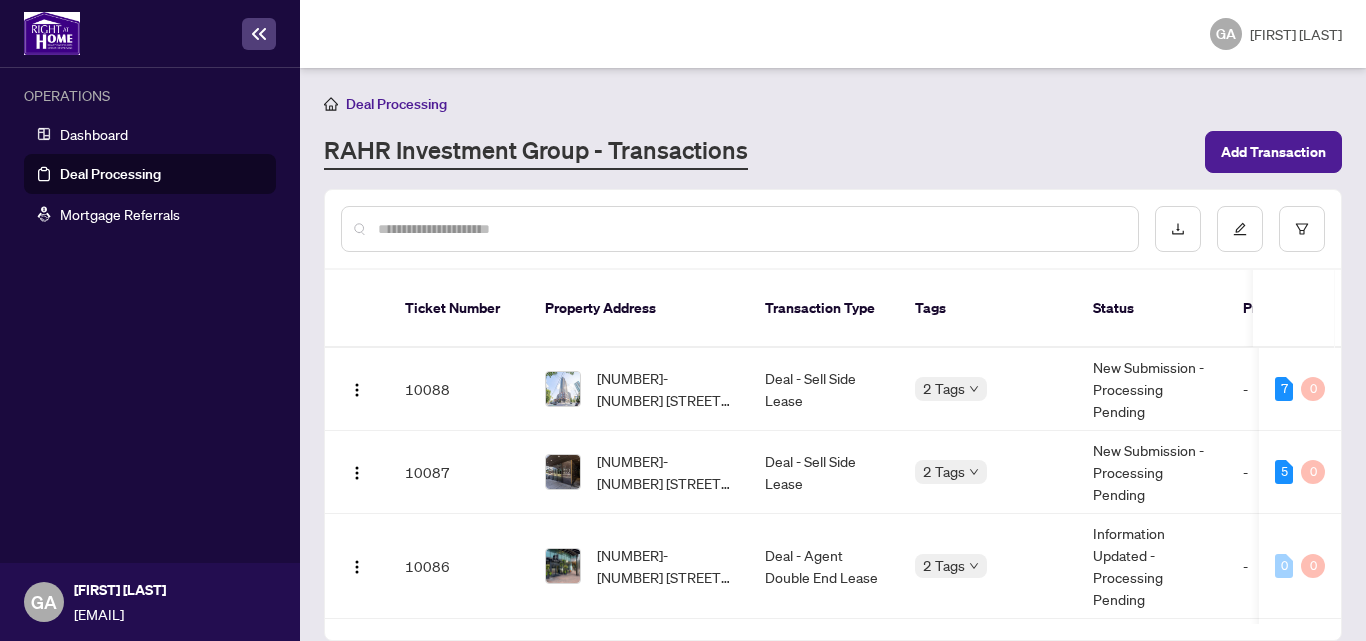 click at bounding box center [750, 229] 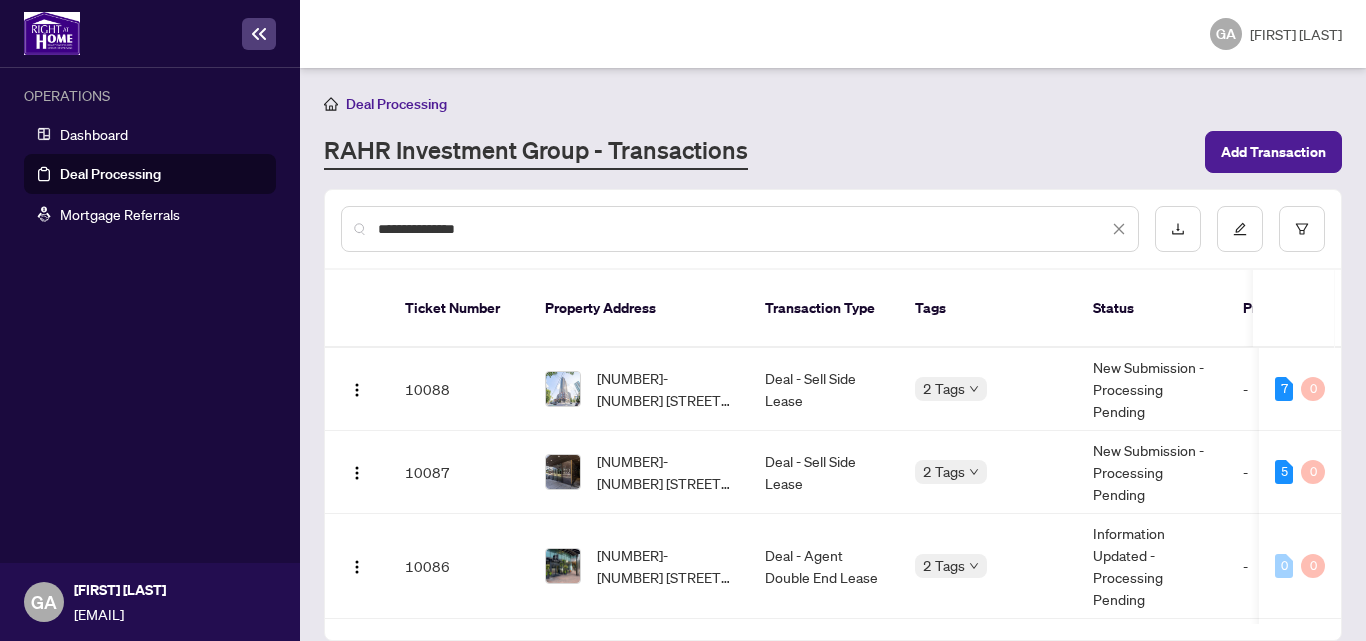 type on "**********" 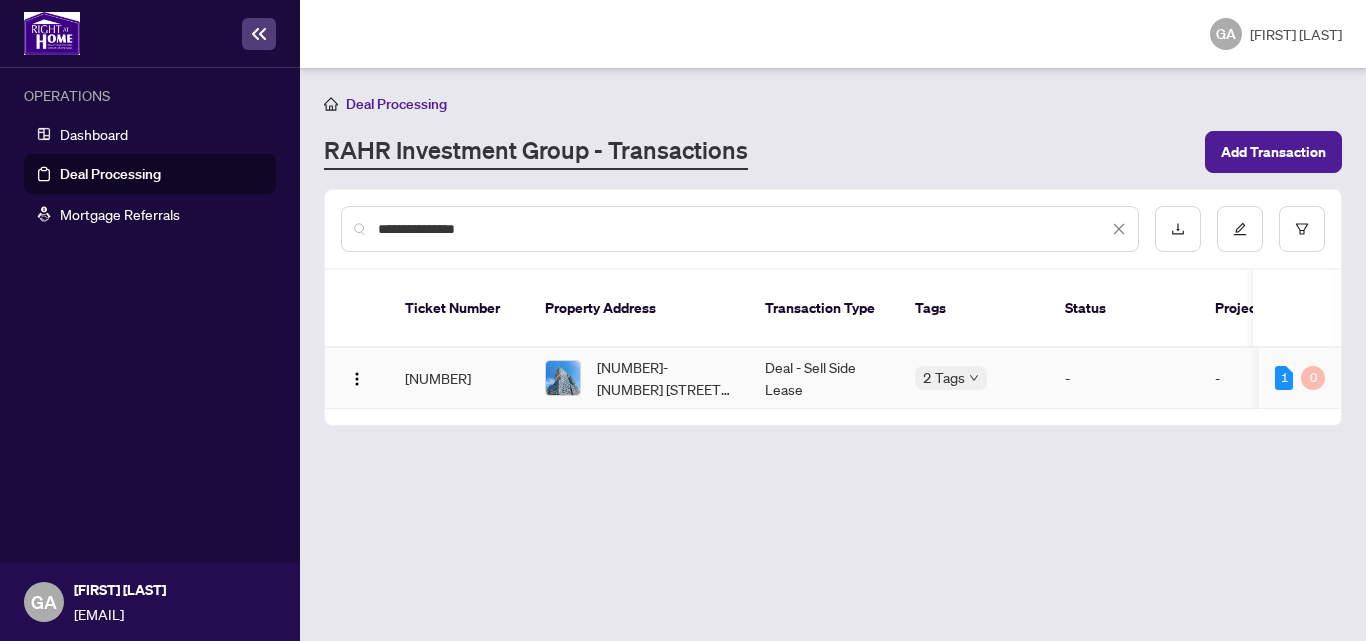 click on "1519-158 Front St, Toronto, Ontario M5A 0K9, Canada" at bounding box center (665, 378) 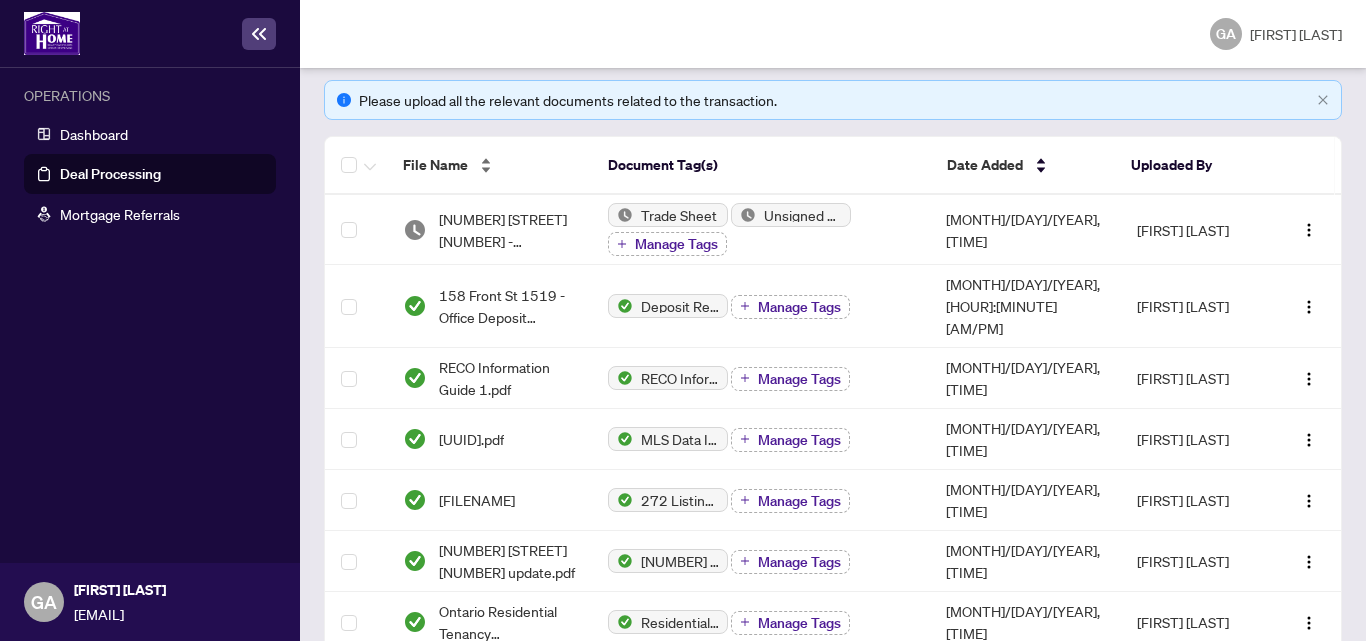 scroll, scrollTop: 0, scrollLeft: 0, axis: both 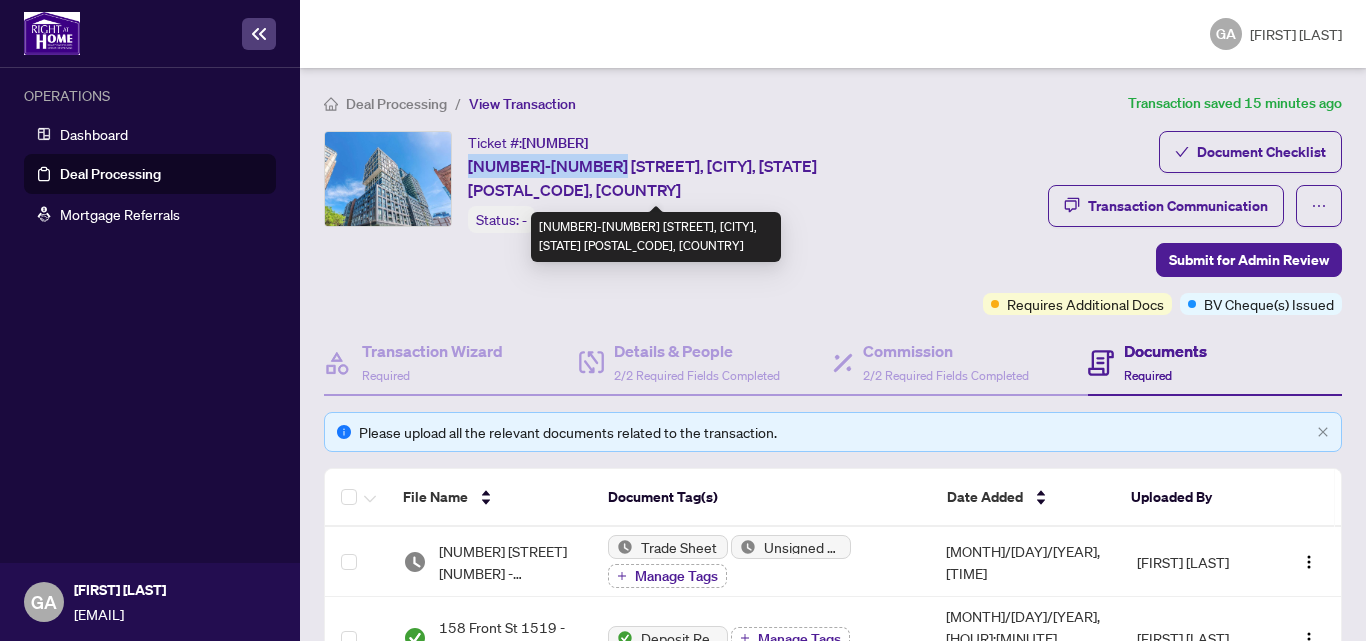 drag, startPoint x: 471, startPoint y: 163, endPoint x: 600, endPoint y: 163, distance: 129 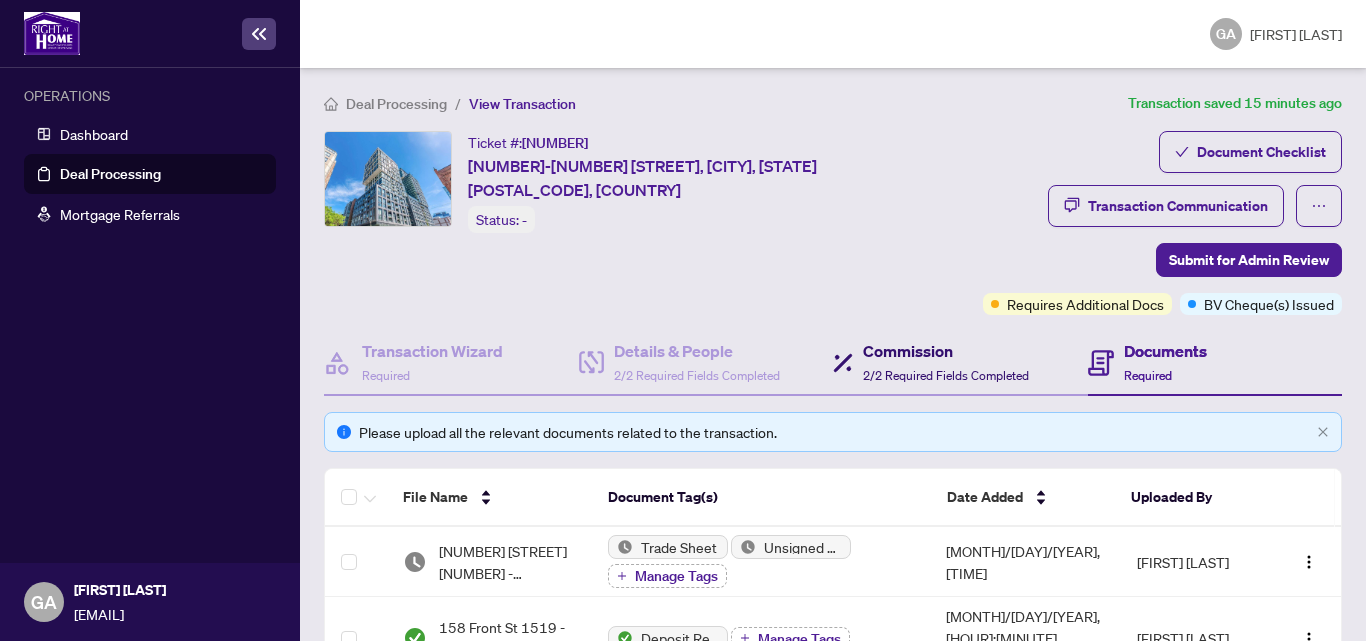 click on "Commission" at bounding box center (946, 351) 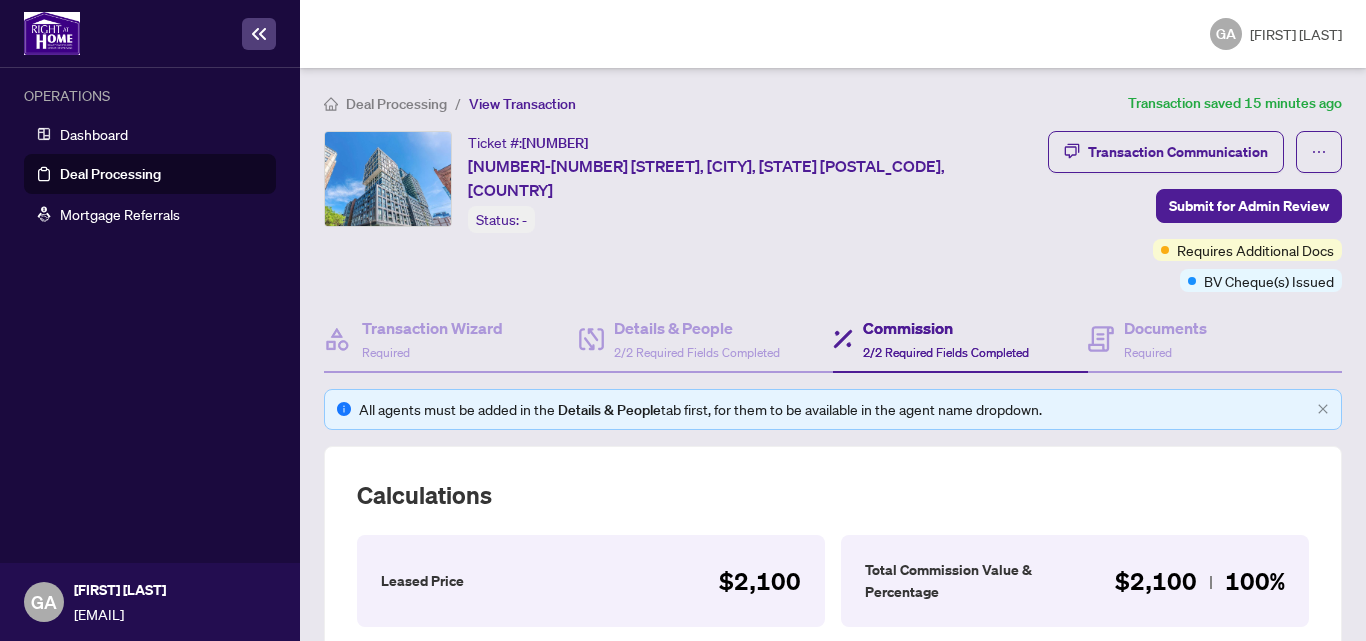 scroll, scrollTop: 133, scrollLeft: 0, axis: vertical 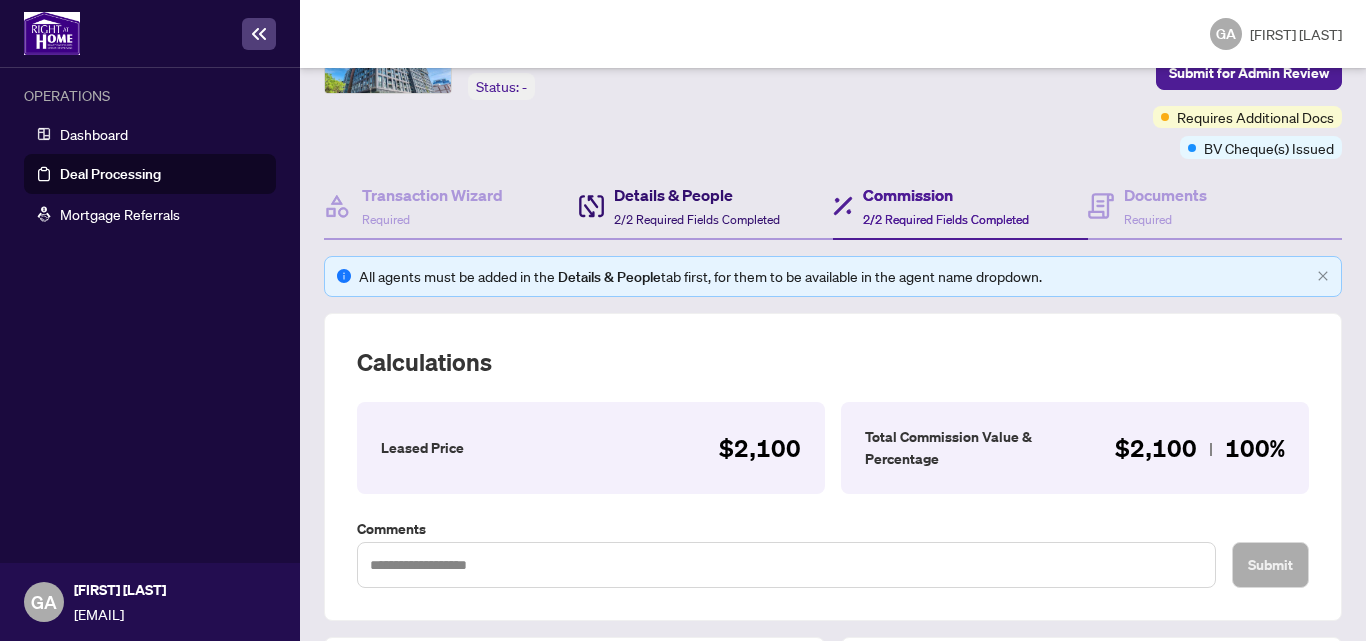 click on "Details & People" at bounding box center (697, 195) 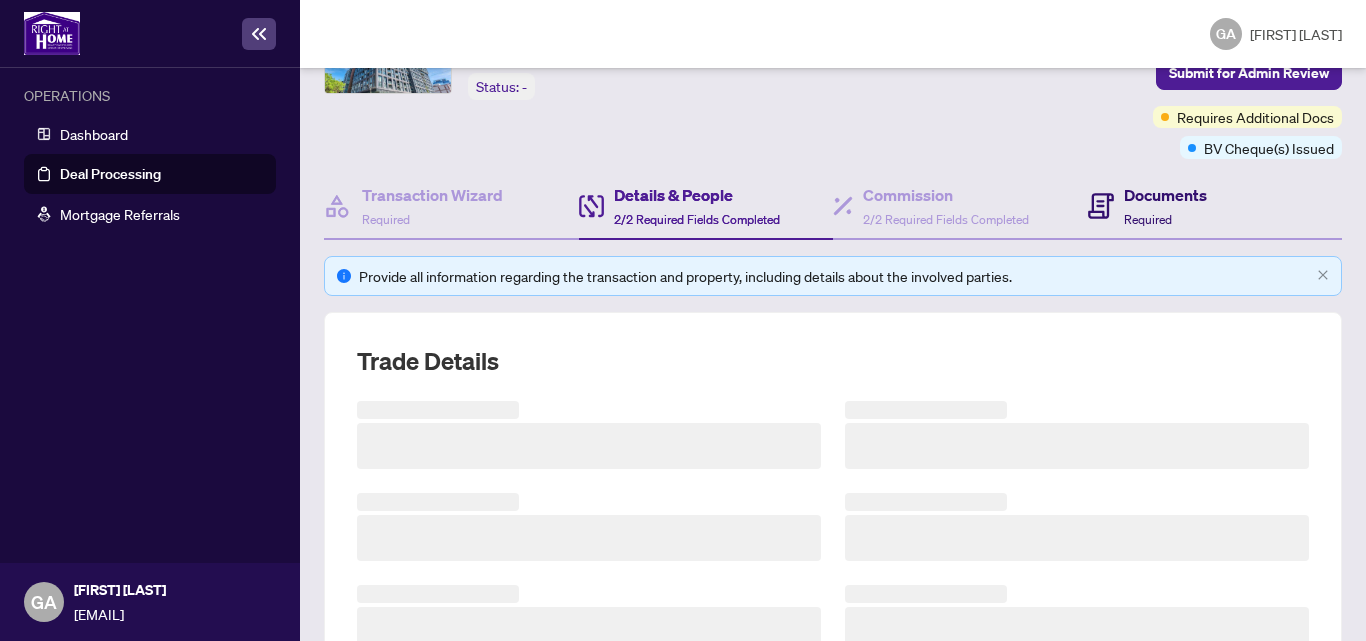 click on "Documents" at bounding box center (1165, 195) 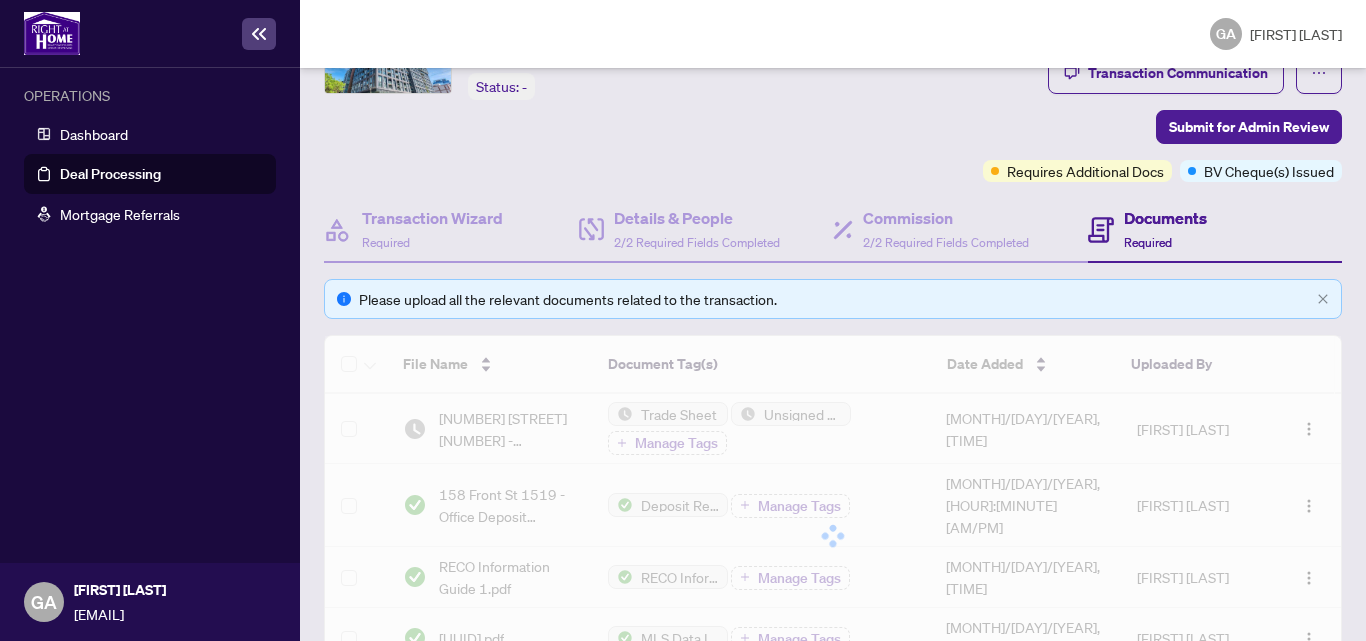 scroll, scrollTop: 0, scrollLeft: 0, axis: both 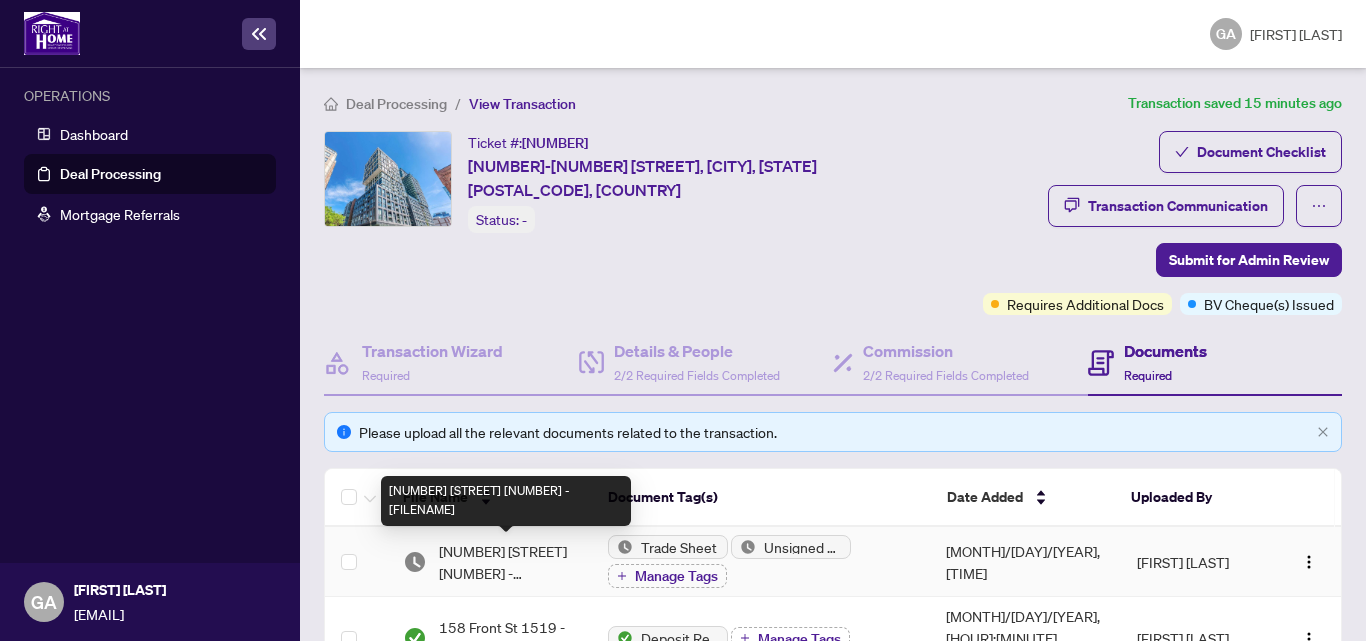 click on "158 Front St 1519 - TS pending signature.pdf" at bounding box center [507, 562] 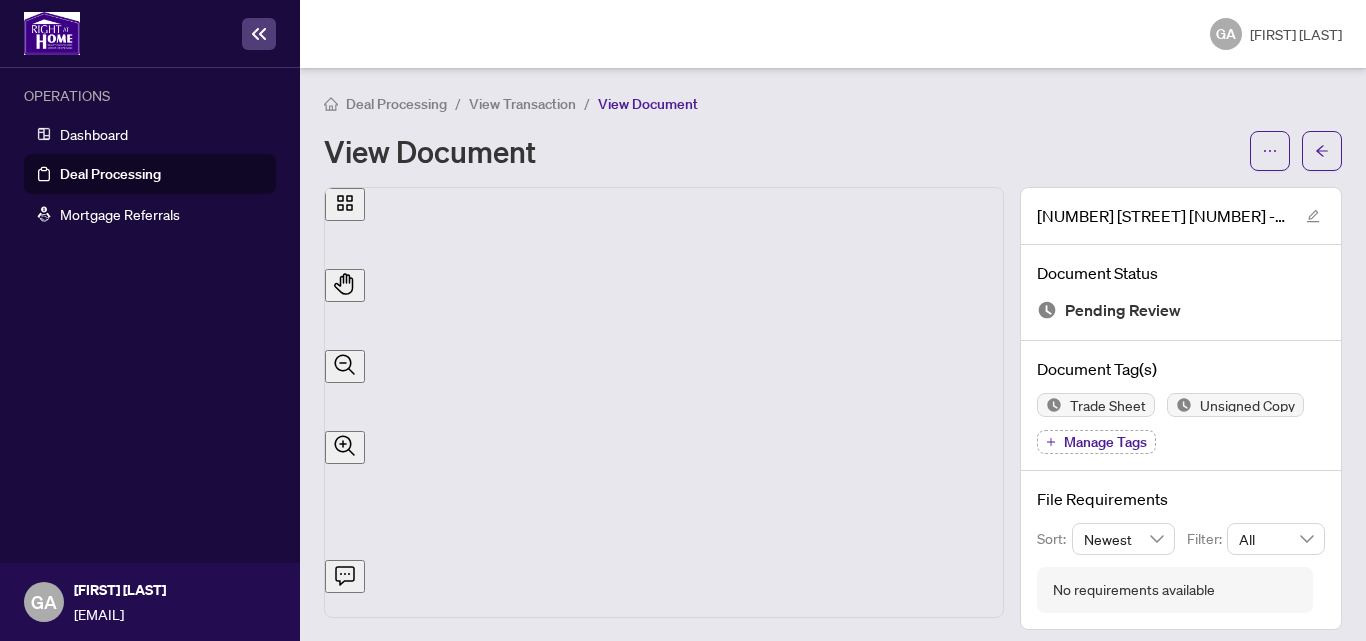 scroll, scrollTop: 267, scrollLeft: 0, axis: vertical 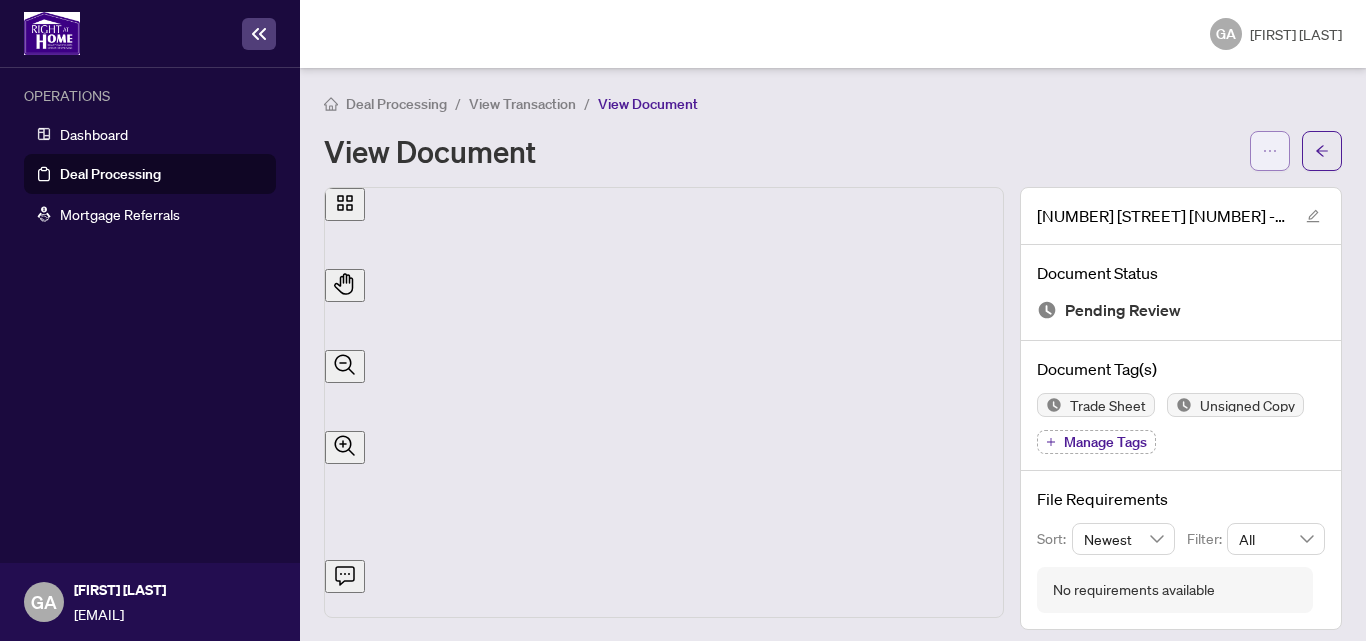 click at bounding box center (1270, 151) 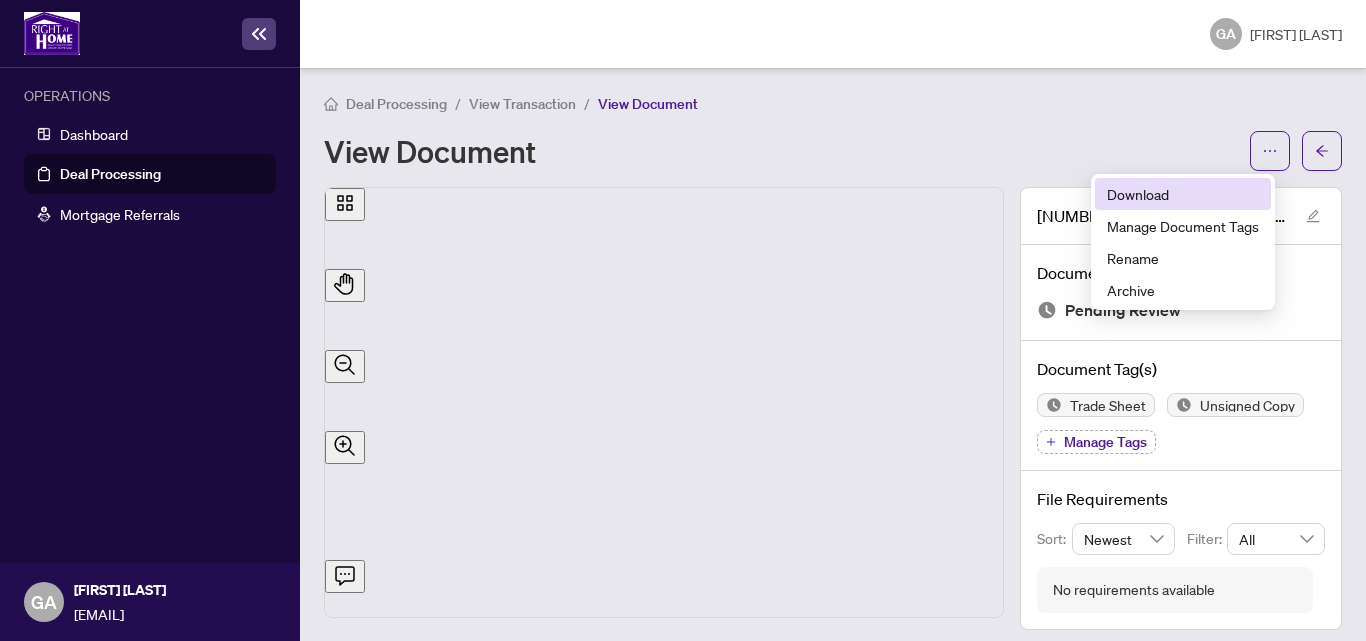 click on "Download" at bounding box center [1183, 194] 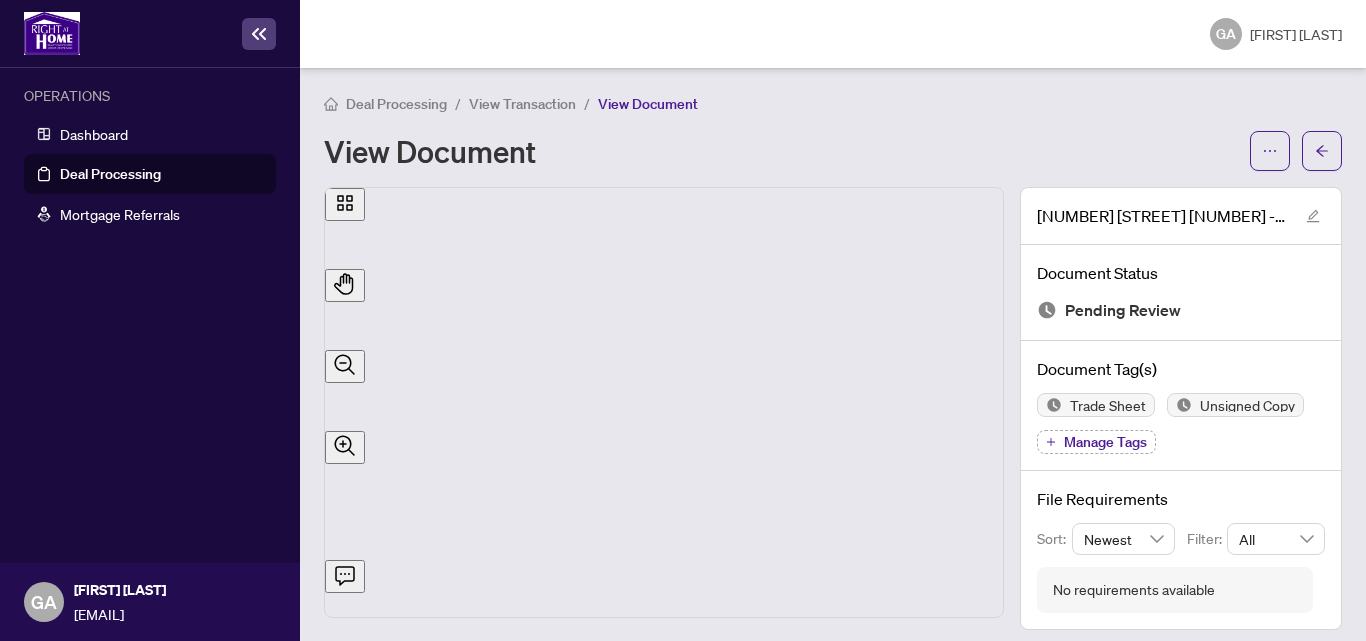 click on "View Transaction" at bounding box center [522, 104] 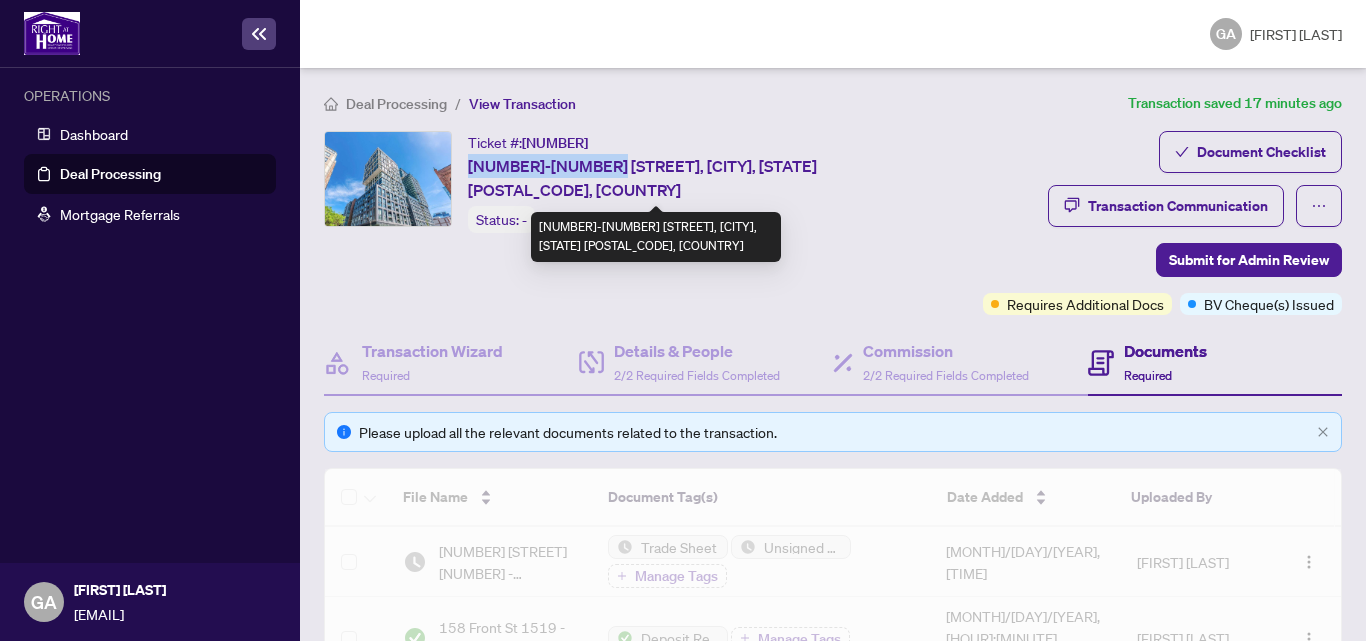 drag, startPoint x: 470, startPoint y: 164, endPoint x: 602, endPoint y: 168, distance: 132.0606 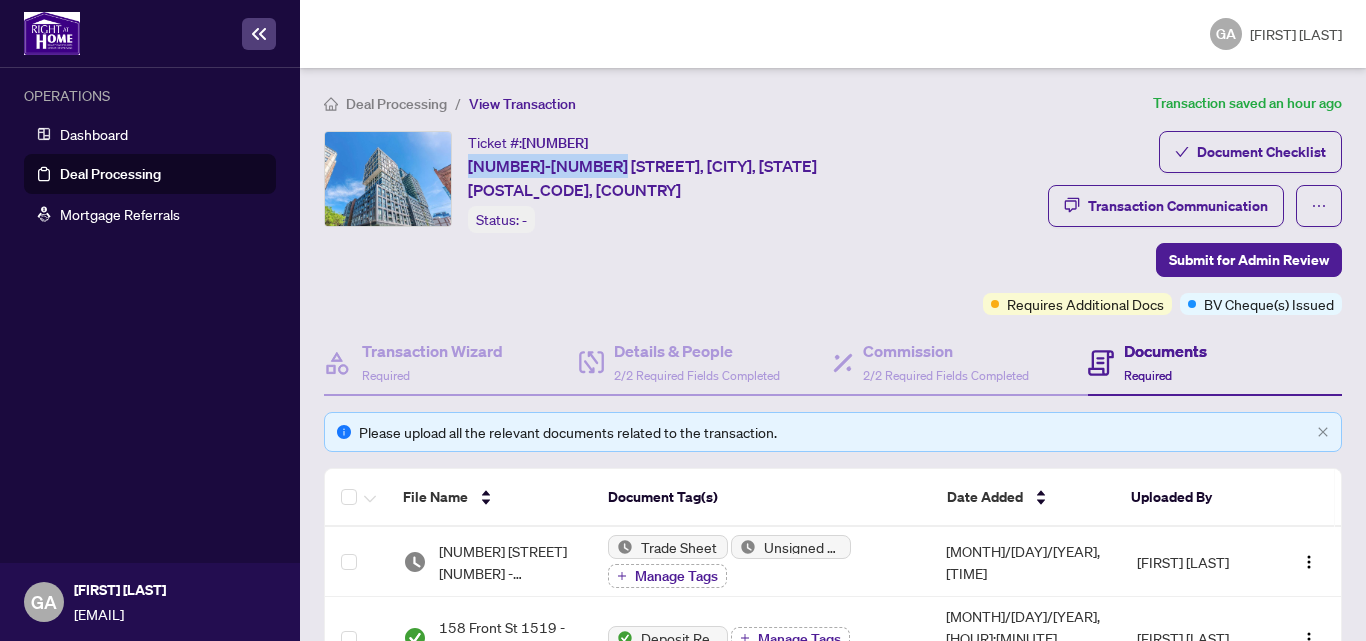 click on "Ticket #:  10079 1519-158 Front St, Toronto, Ontario M5A 0K9, Canada Status:   - Submit for Admin Review" at bounding box center [623, 223] 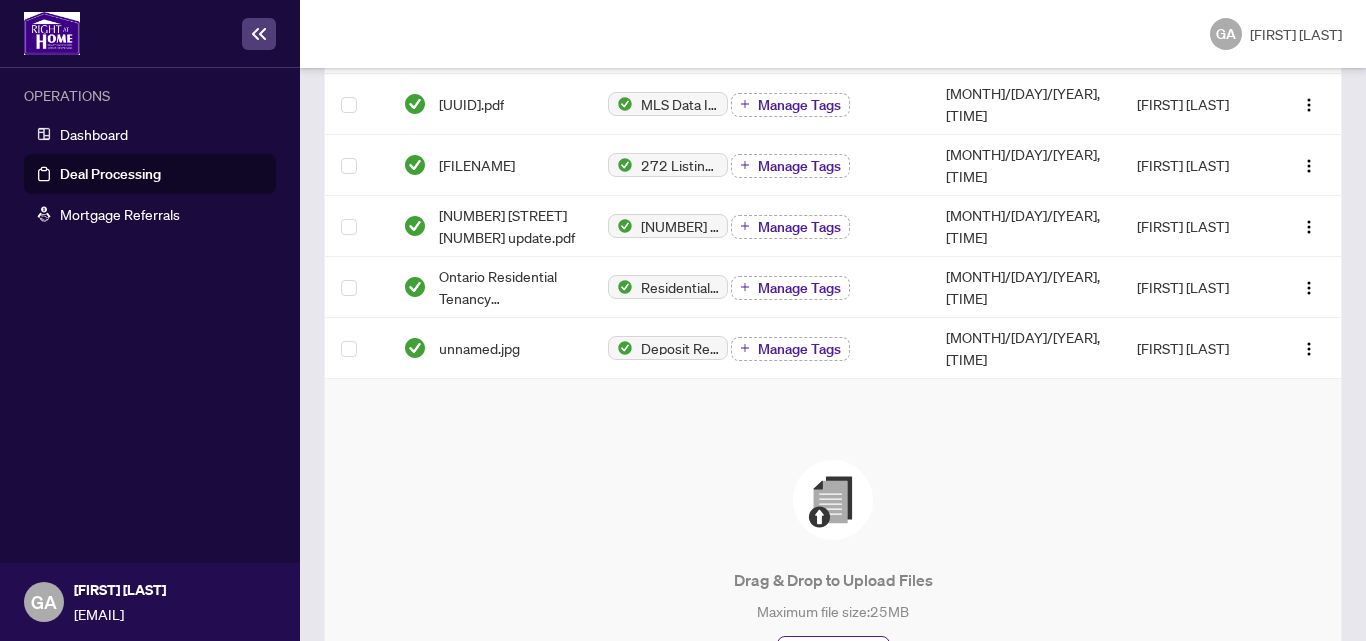 scroll, scrollTop: 134, scrollLeft: 0, axis: vertical 